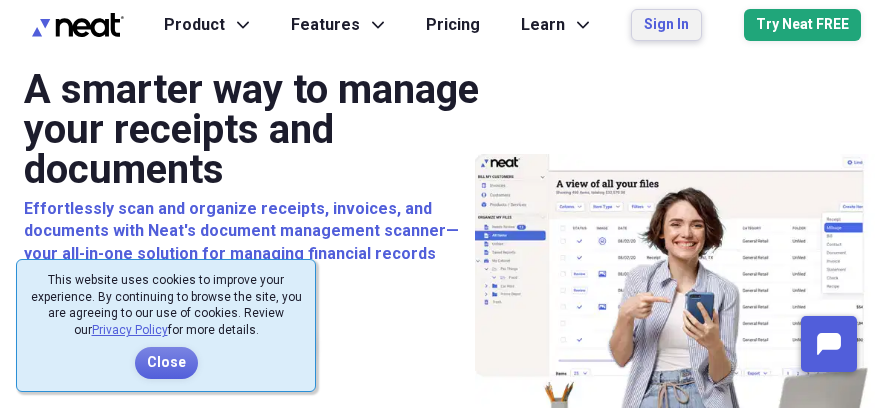 scroll, scrollTop: 0, scrollLeft: 0, axis: both 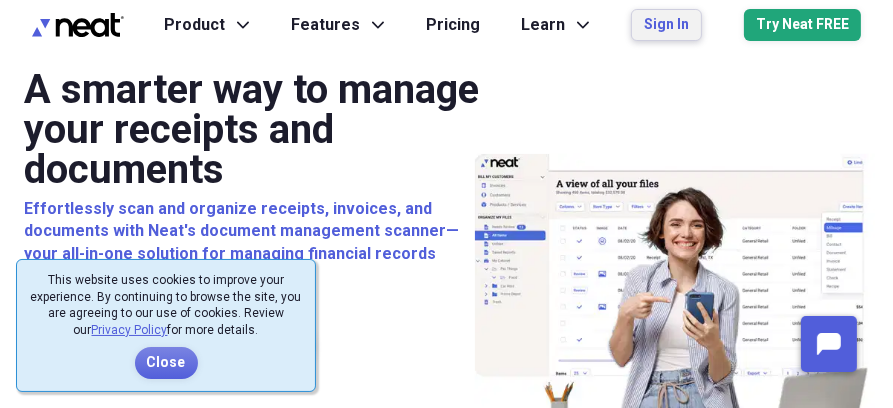 click on "Sign In" at bounding box center (666, 25) 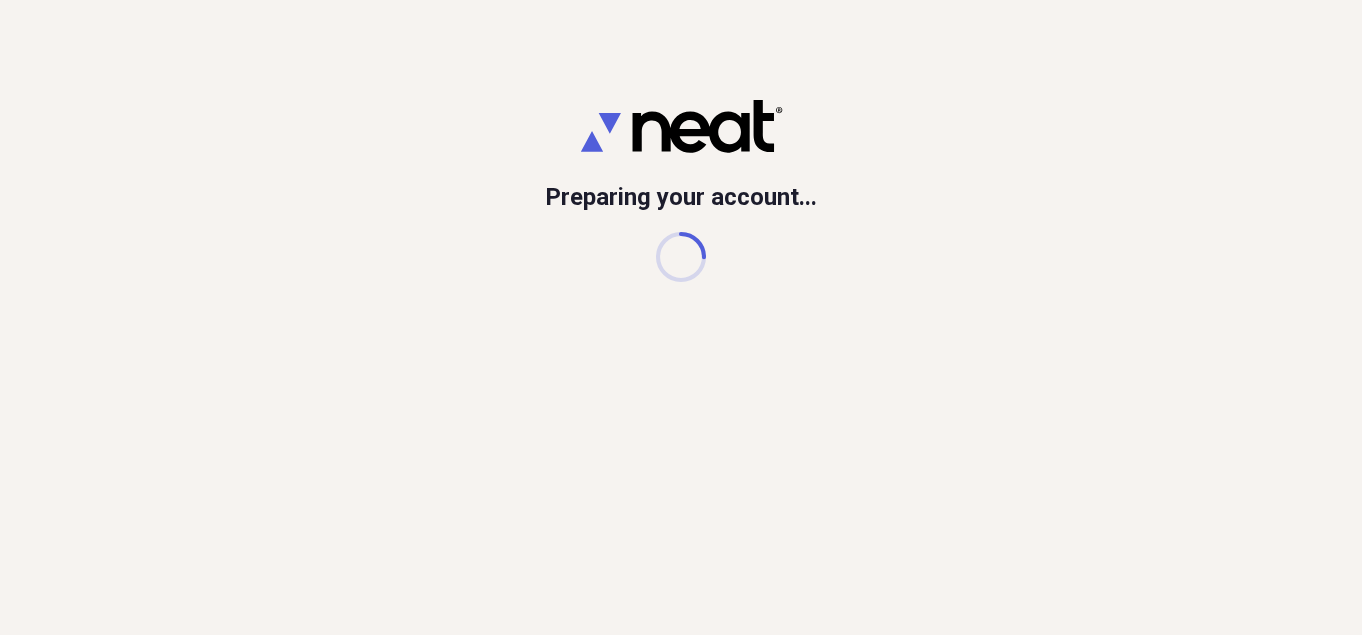 scroll, scrollTop: 0, scrollLeft: 0, axis: both 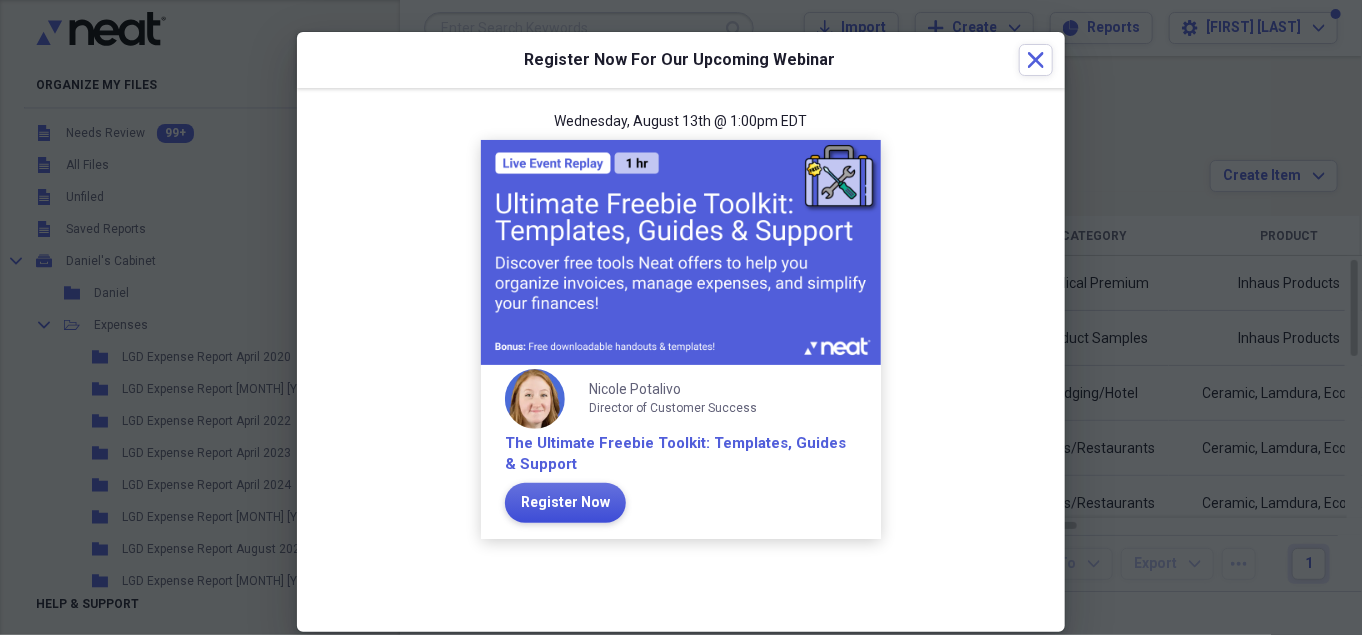 click on "Register Now" at bounding box center [565, 503] 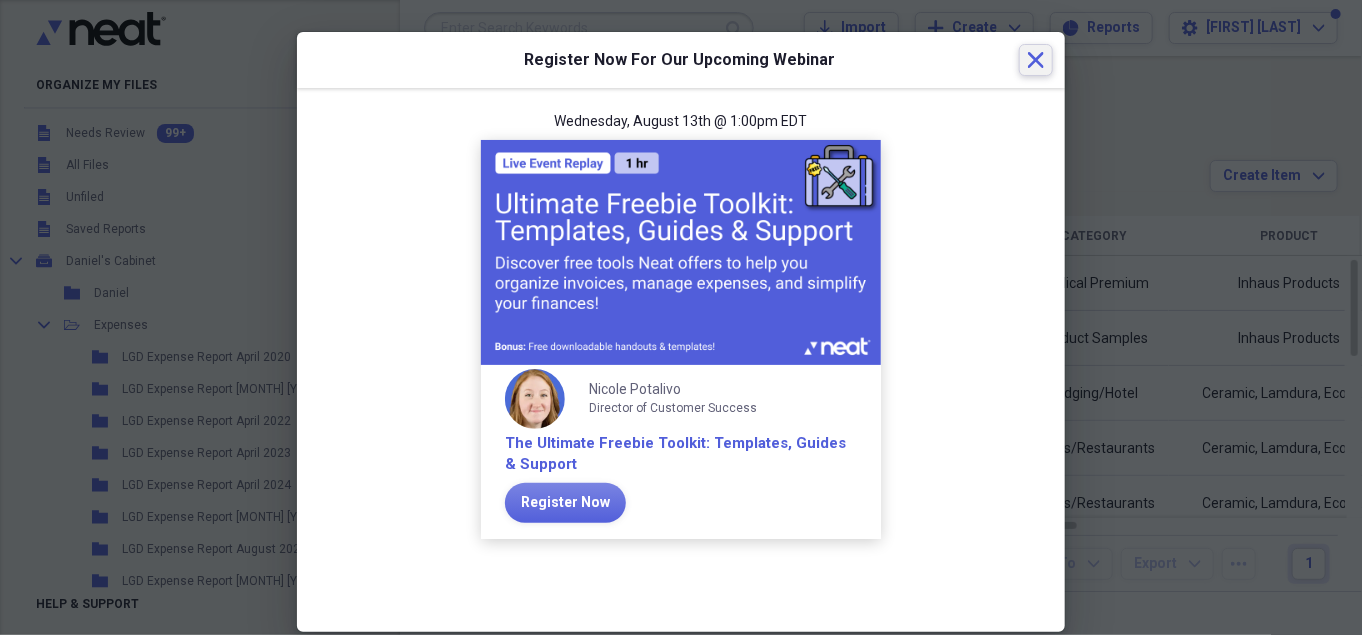 click 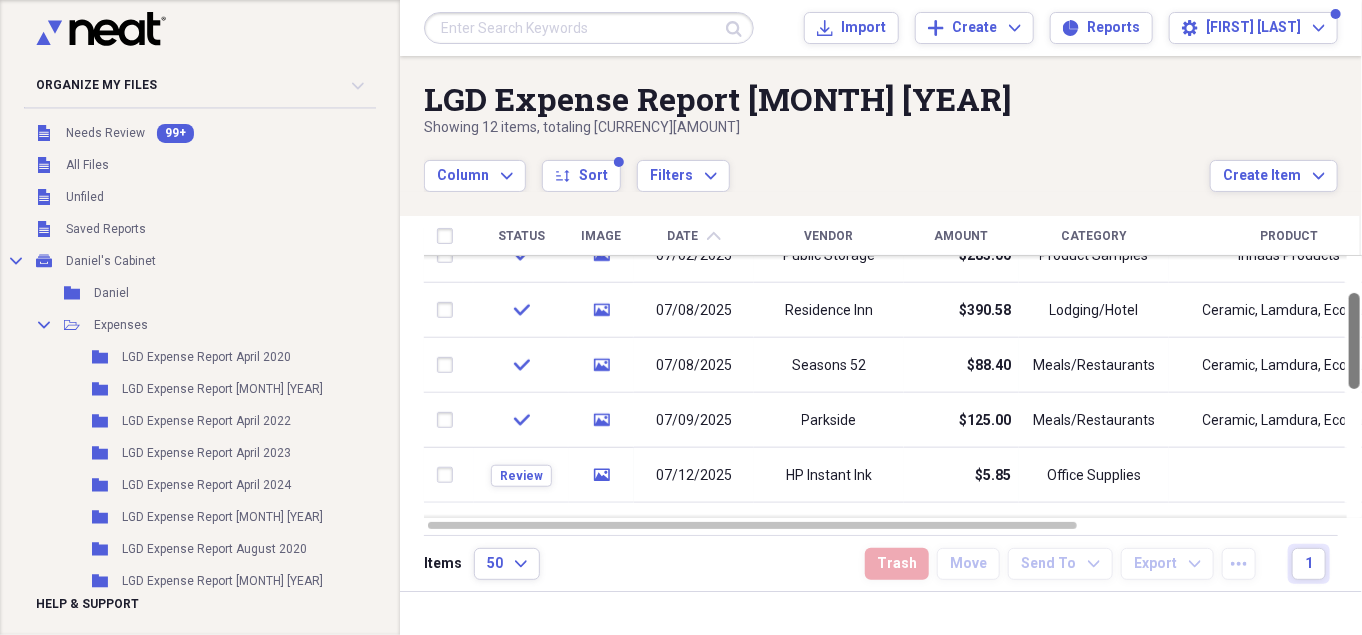 drag, startPoint x: 1356, startPoint y: 301, endPoint x: 1360, endPoint y: 334, distance: 33.24154 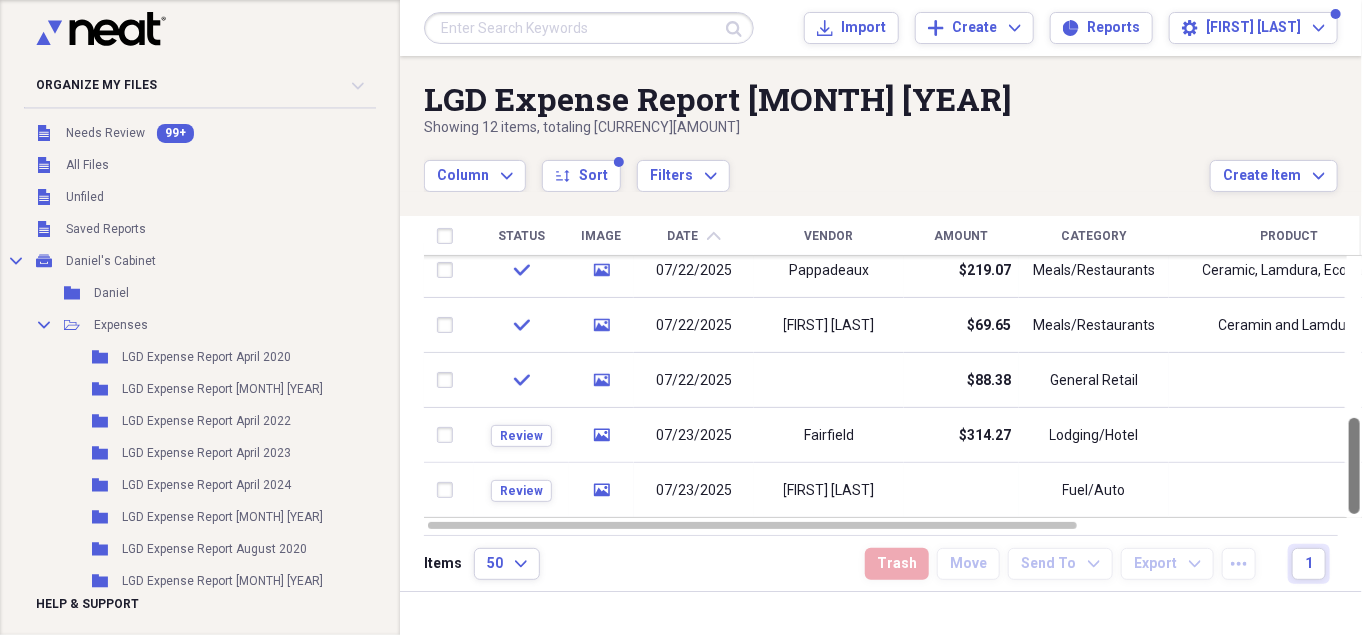 drag, startPoint x: 1355, startPoint y: 317, endPoint x: 1360, endPoint y: 504, distance: 187.06683 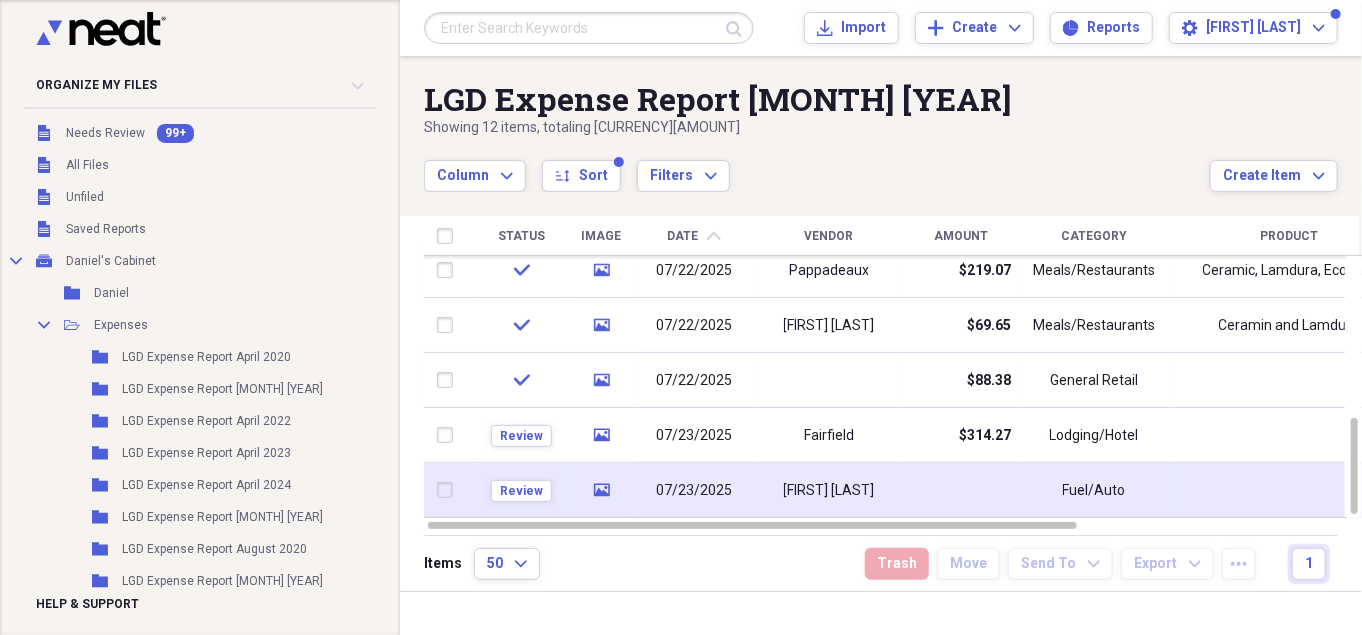 click on "Fuel/Auto" at bounding box center (1094, 491) 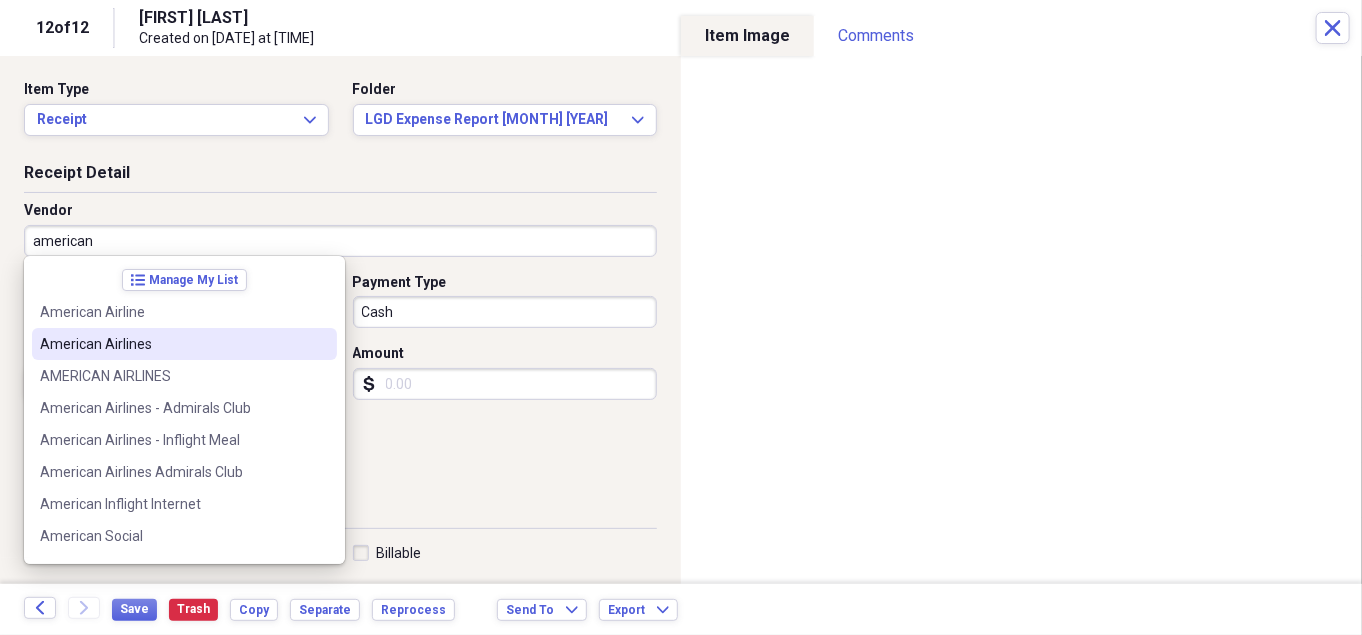 click on "American Airlines" at bounding box center (172, 344) 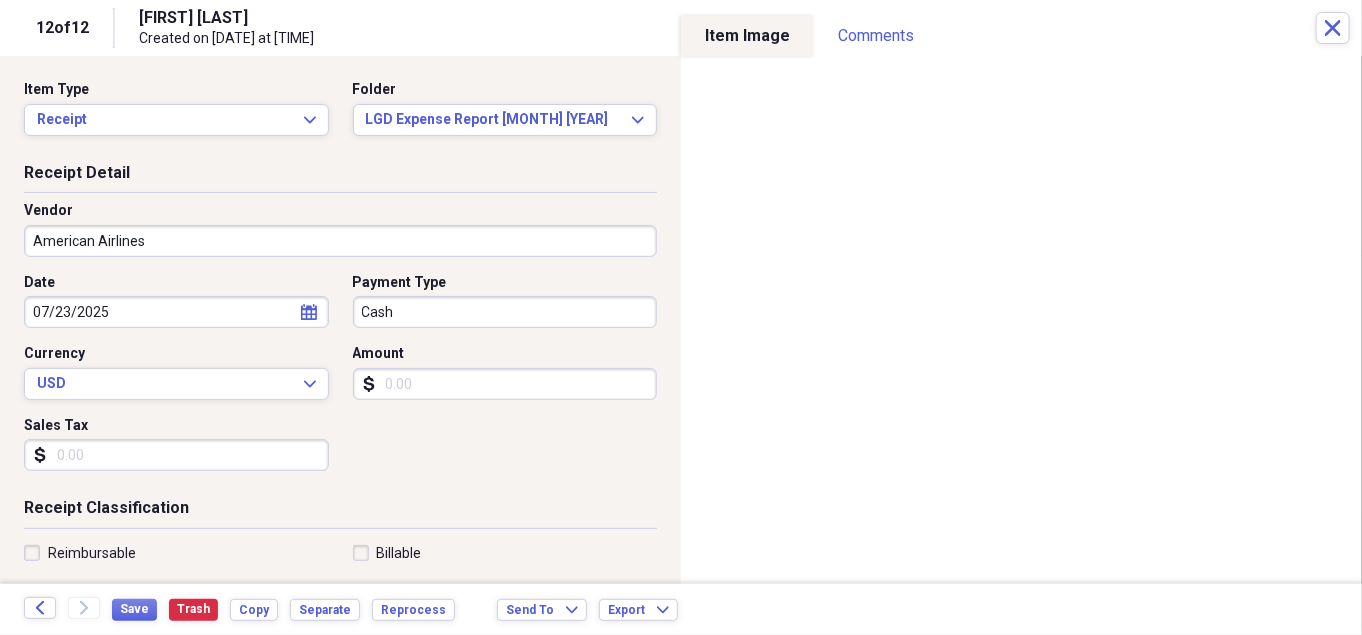 type on "Air Travel" 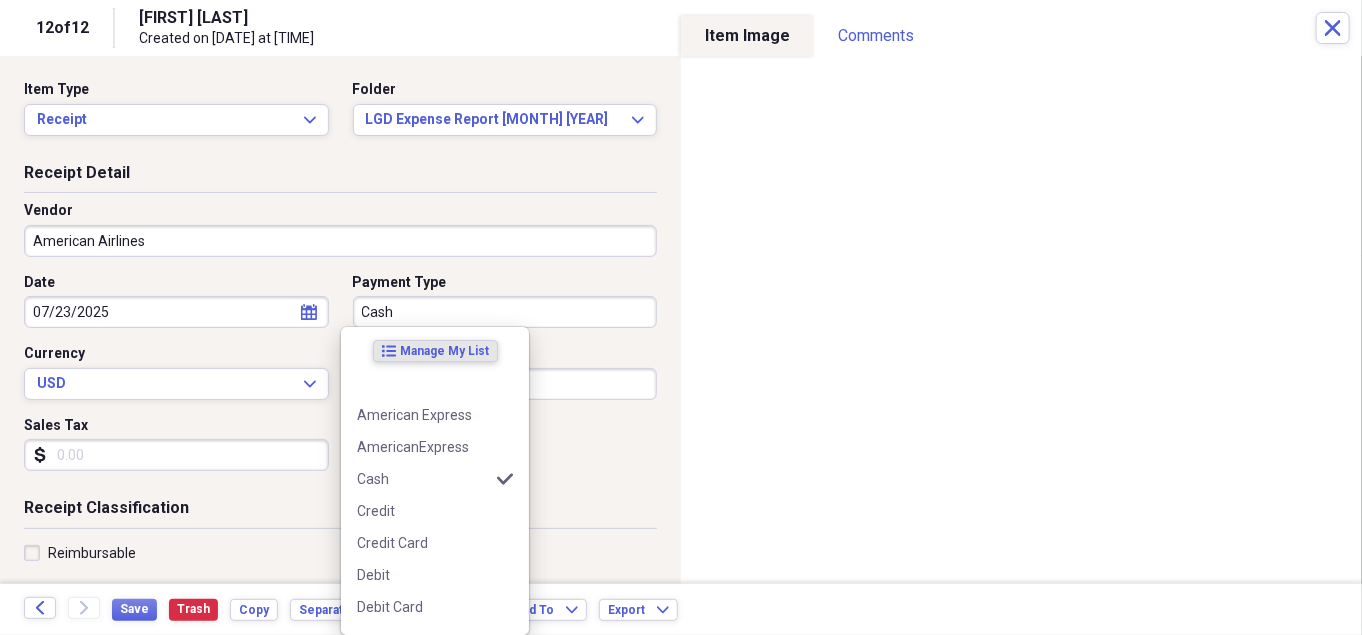 click on "Cash" at bounding box center [505, 312] 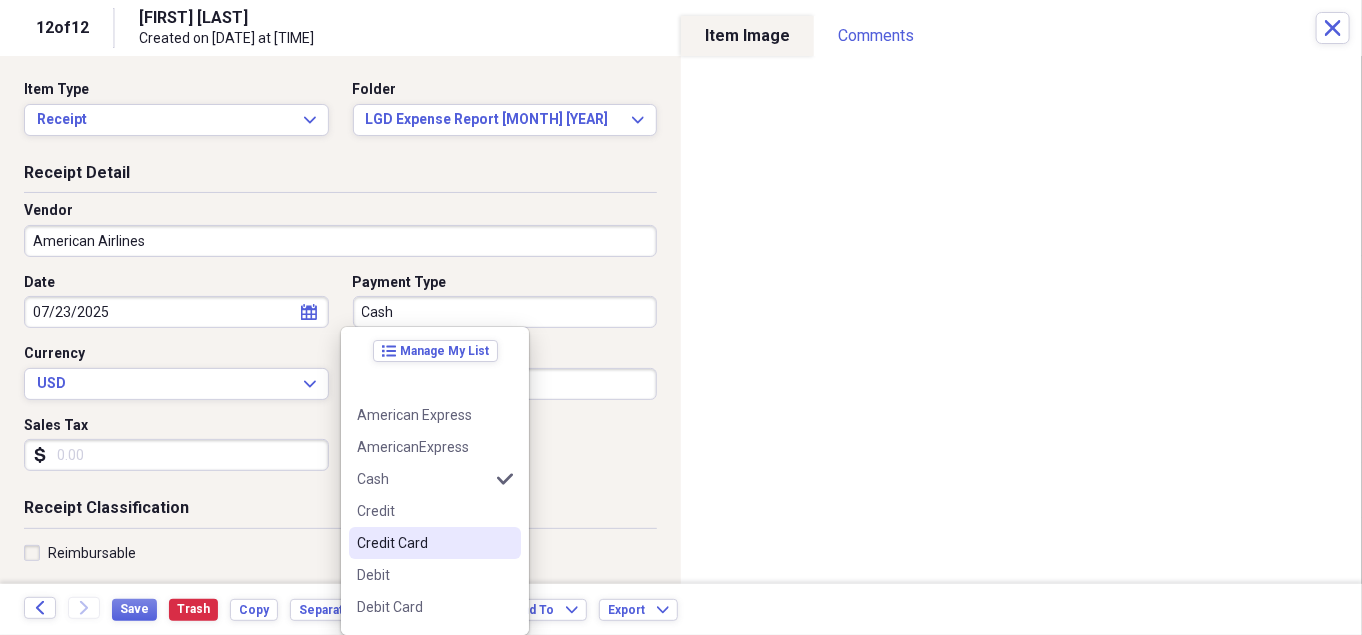 click on "Credit Card" at bounding box center (423, 543) 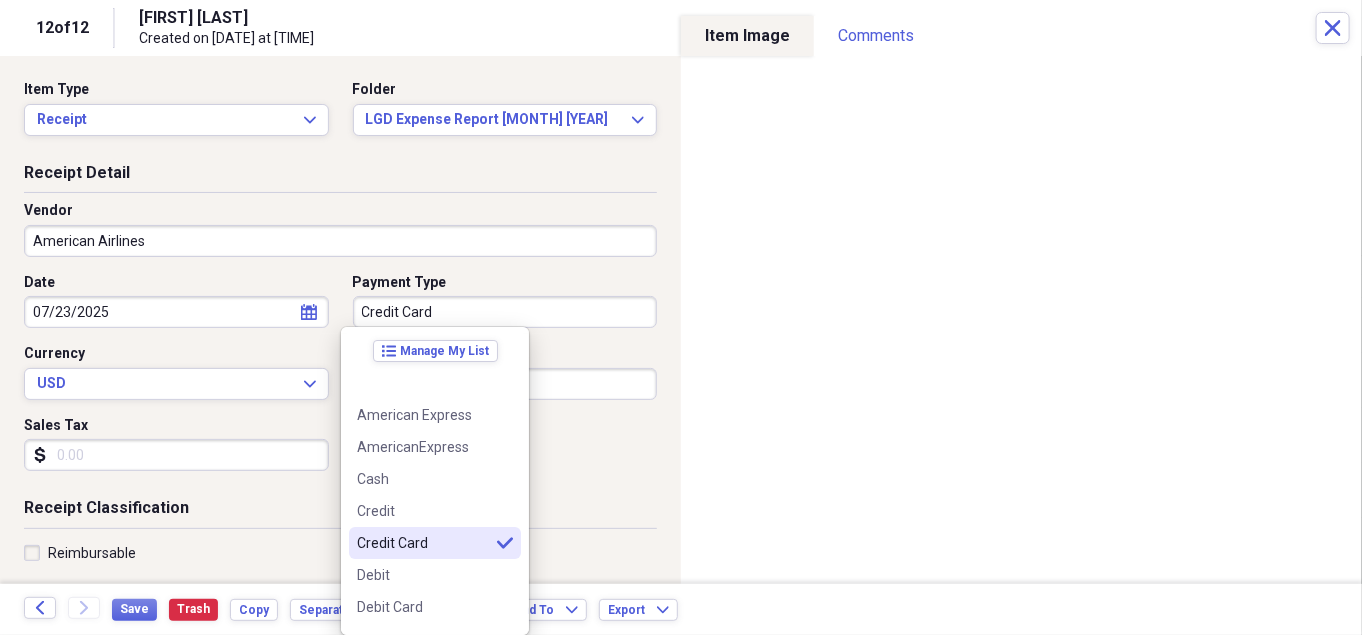 type on "Credit Card" 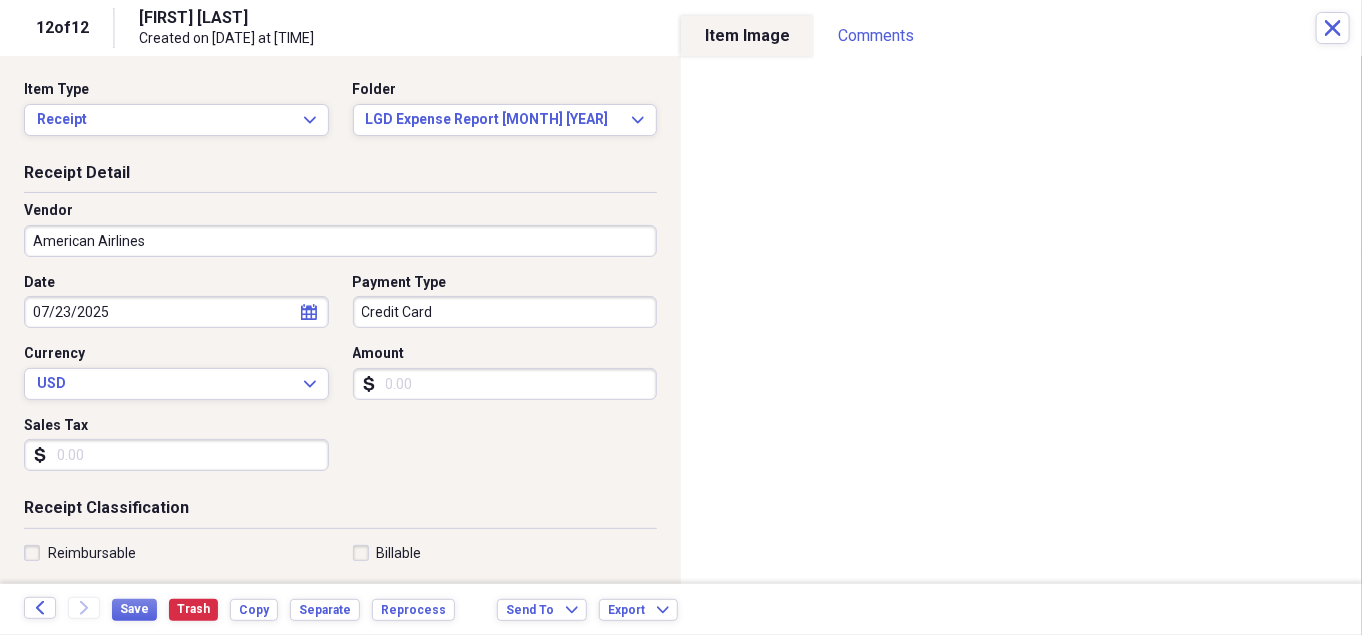 click on "Reimbursable" at bounding box center [80, 553] 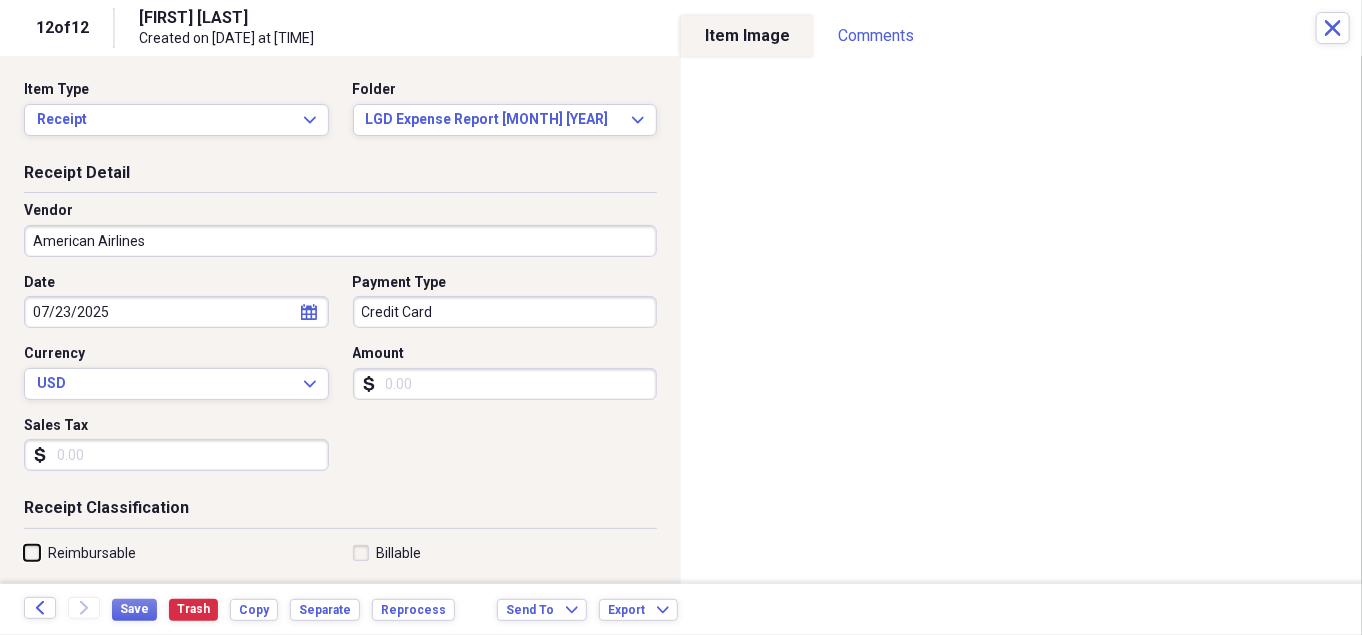 click on "Reimbursable" at bounding box center (24, 552) 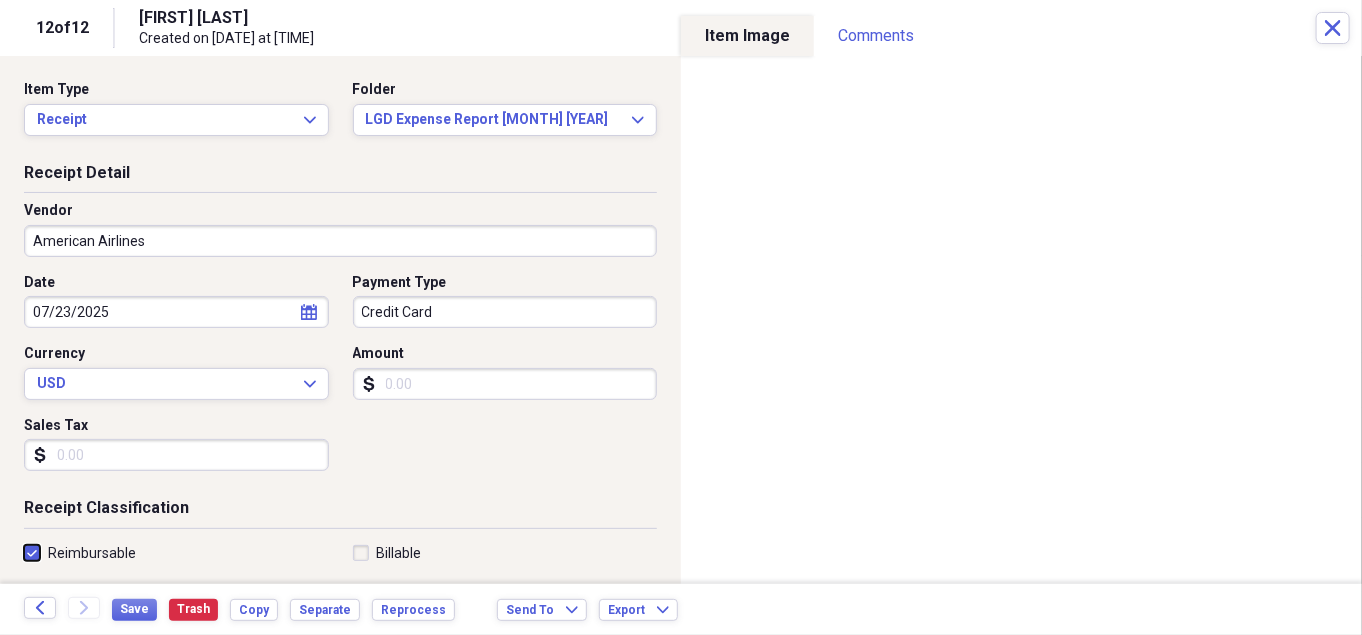 checkbox on "true" 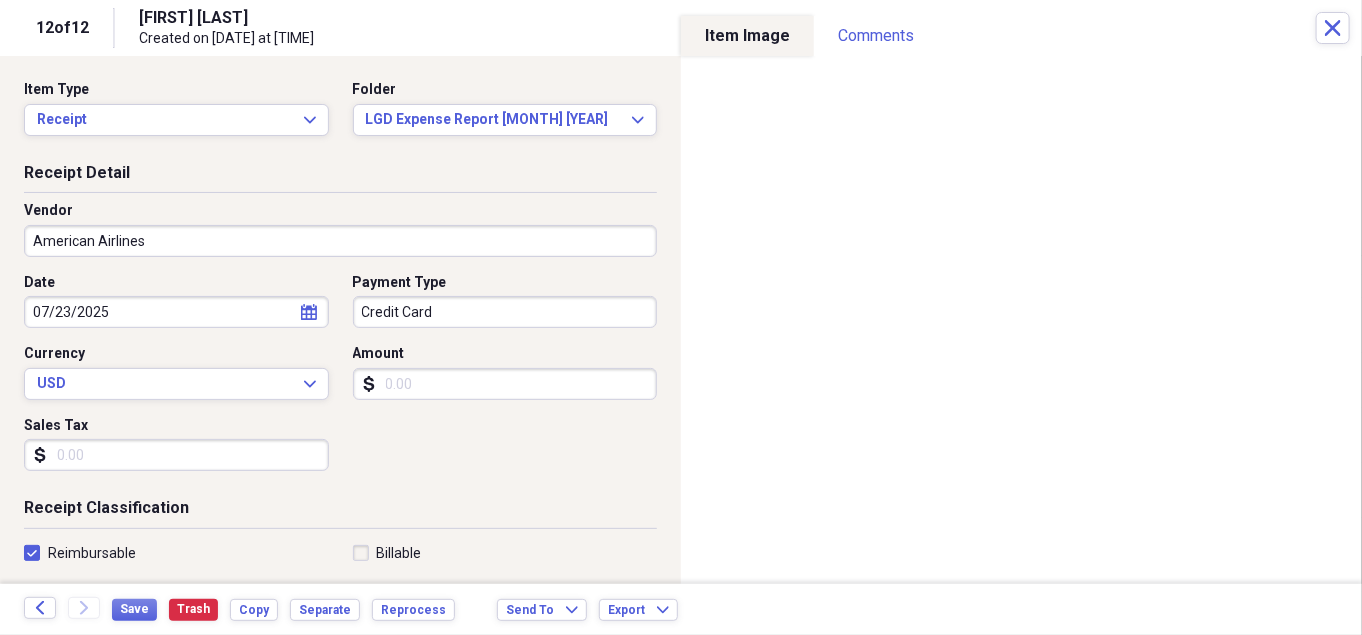 click on "Amount" at bounding box center [505, 384] 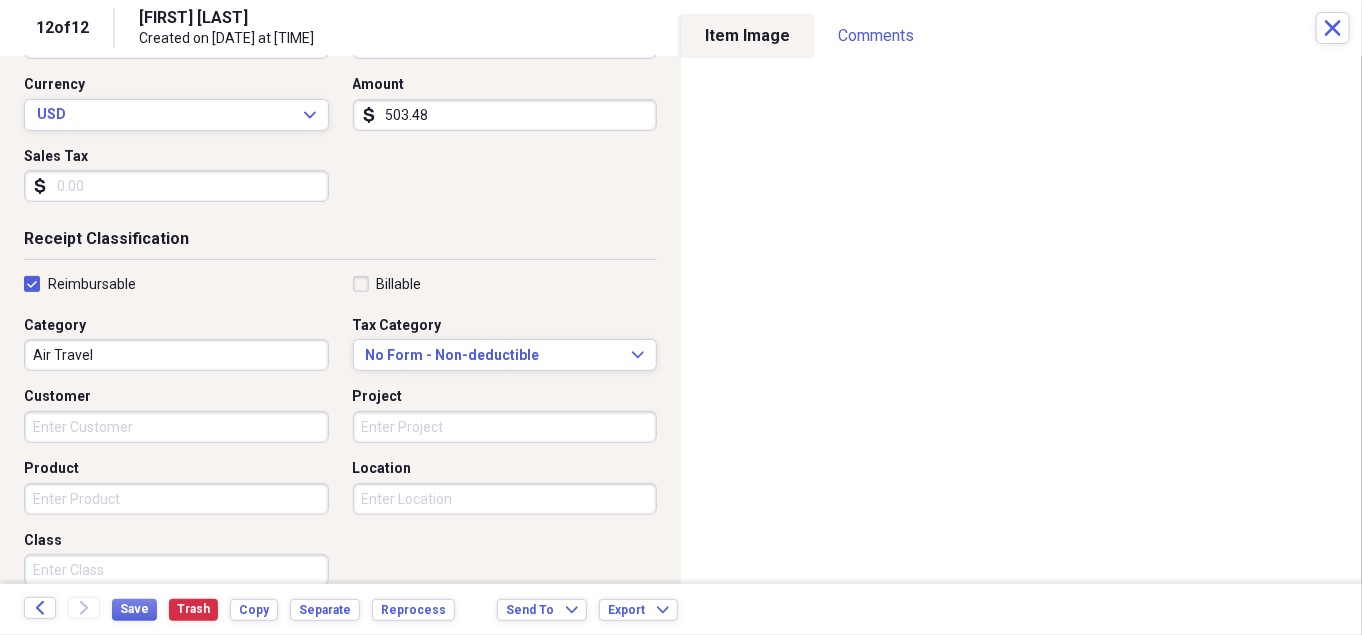 scroll, scrollTop: 272, scrollLeft: 0, axis: vertical 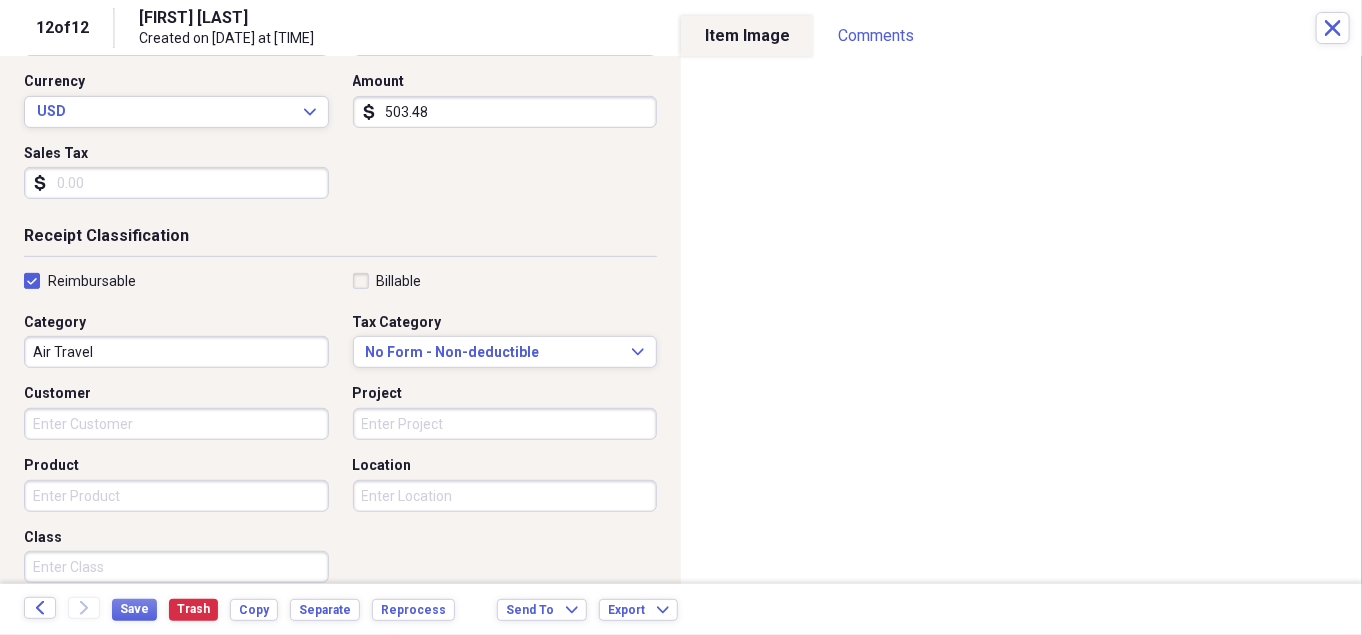 type on "503.48" 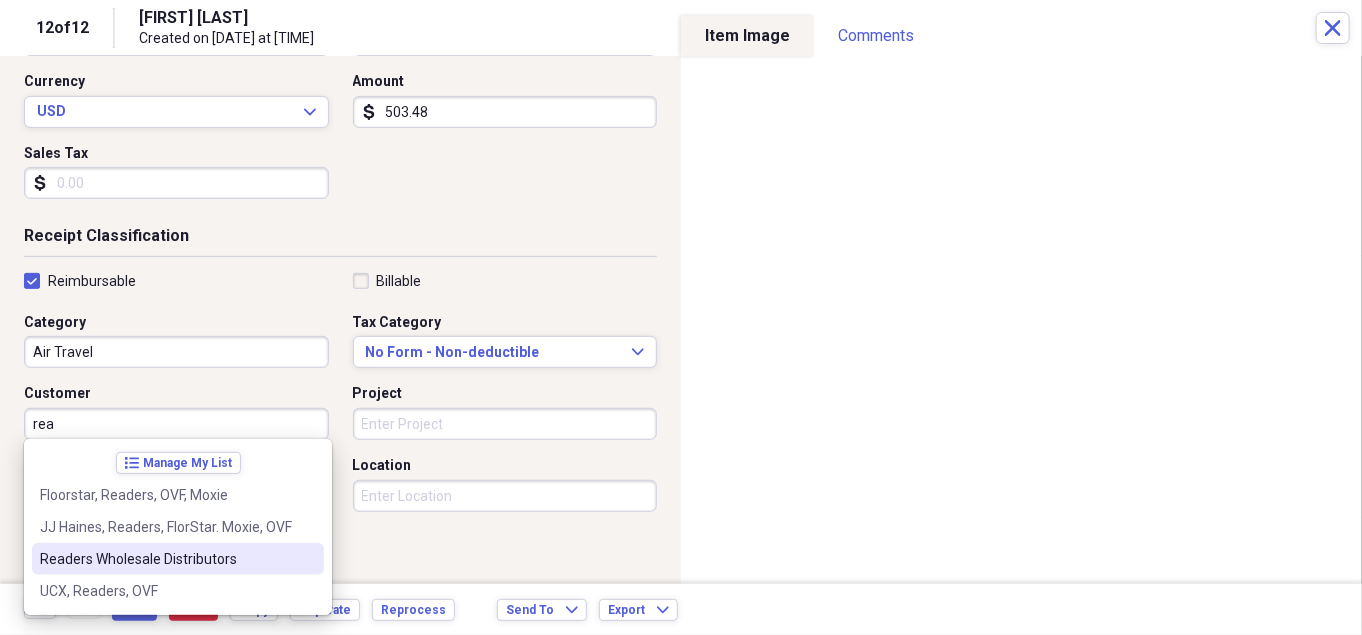 click on "Readers Wholesale Distributors" at bounding box center (166, 559) 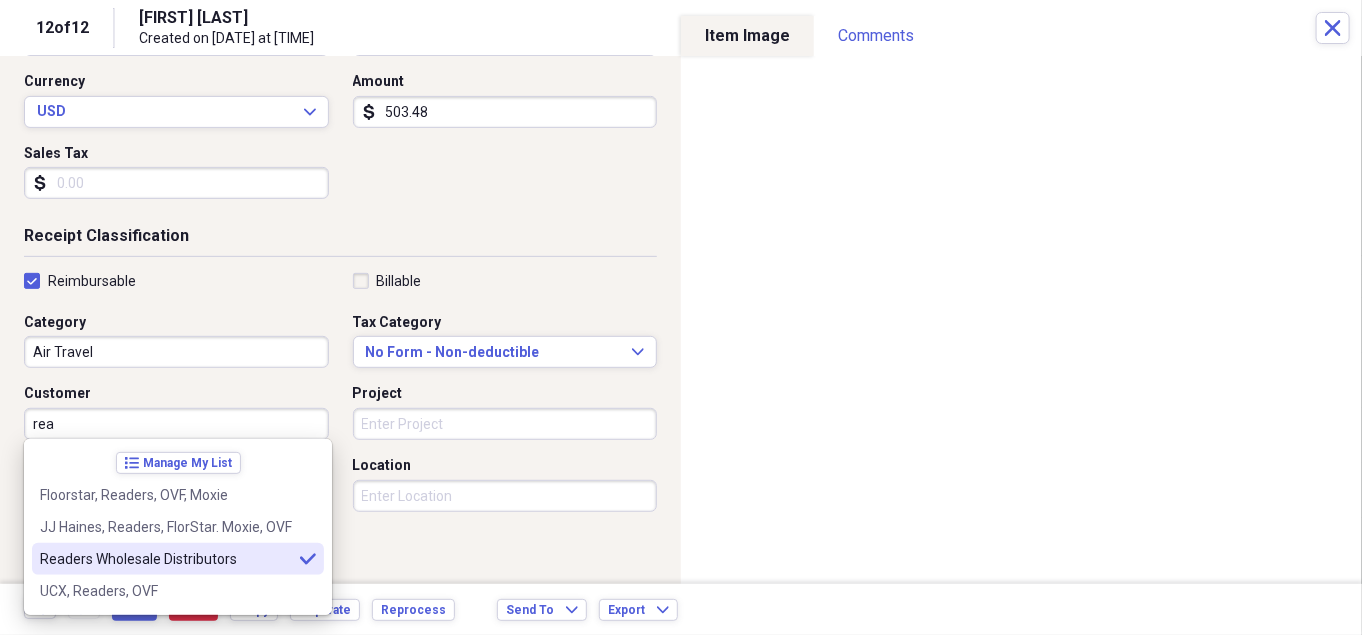 type on "Readers Wholesale Distributors" 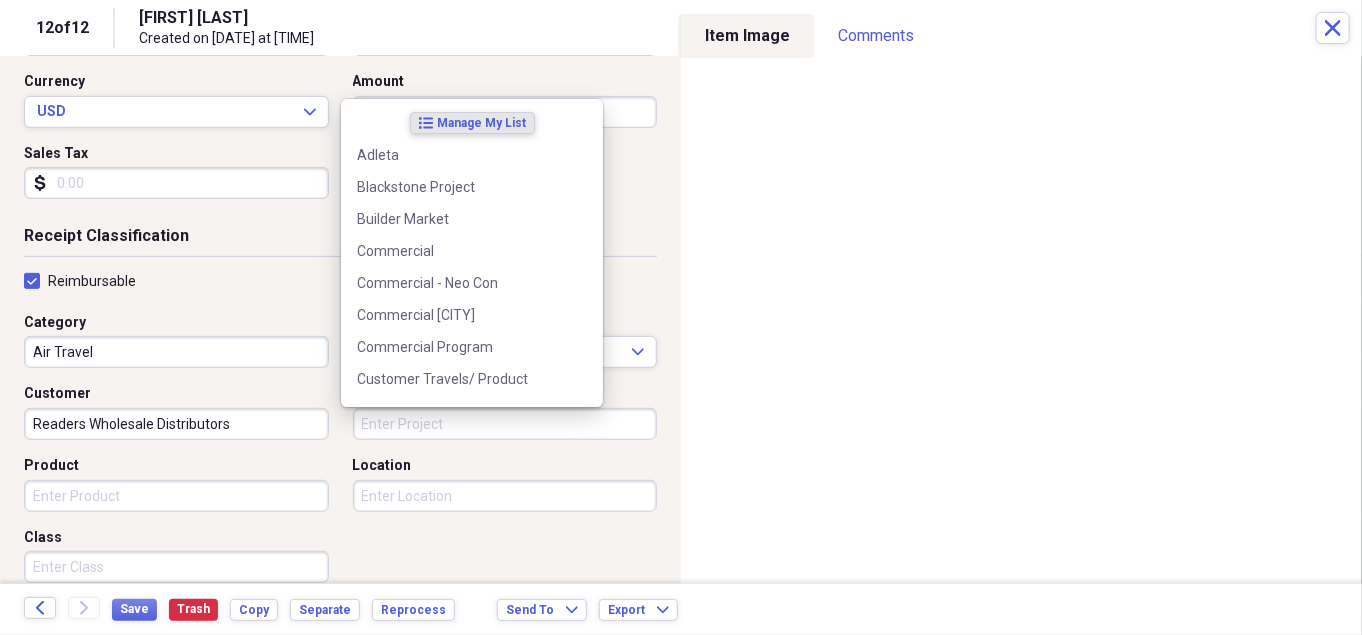 click on "Project" at bounding box center [505, 424] 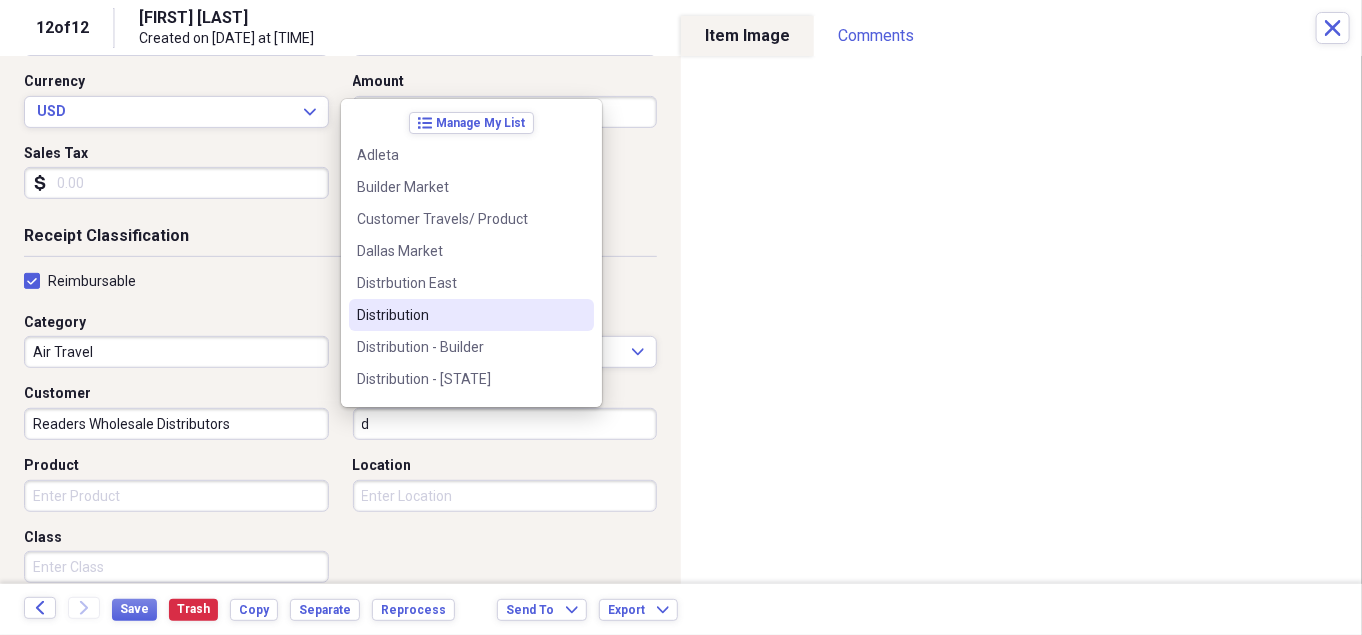 click on "Distribution" at bounding box center (459, 315) 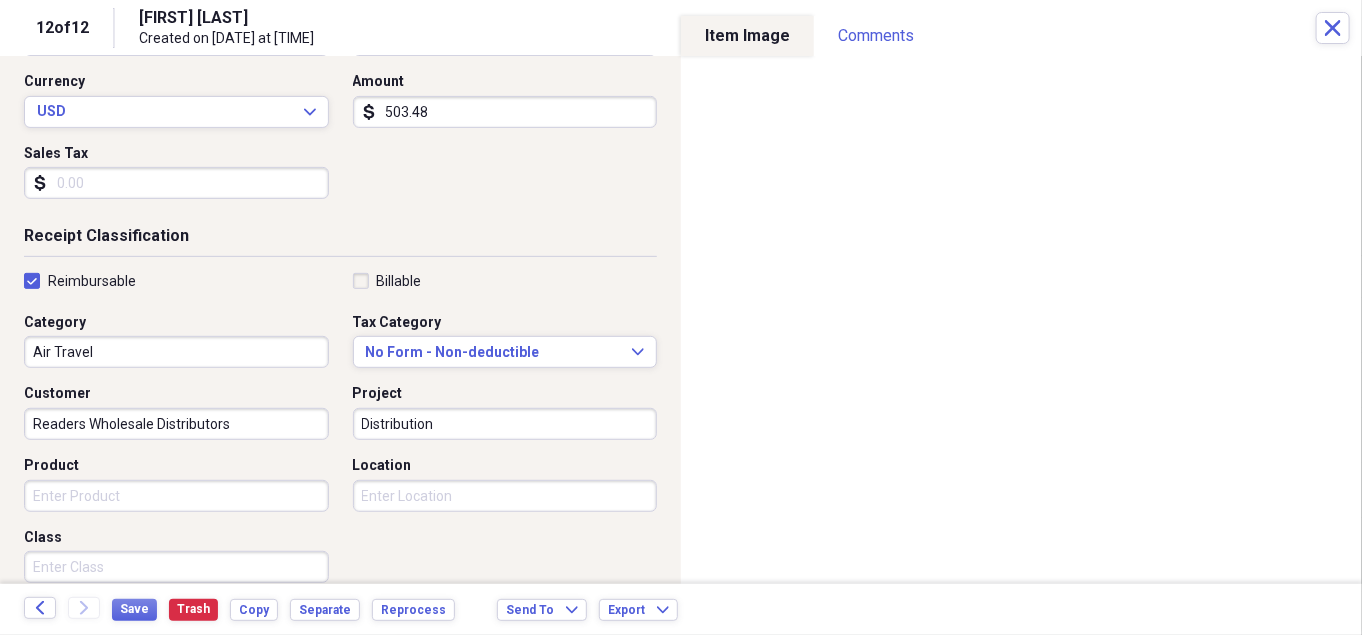 click on "Product" at bounding box center [176, 496] 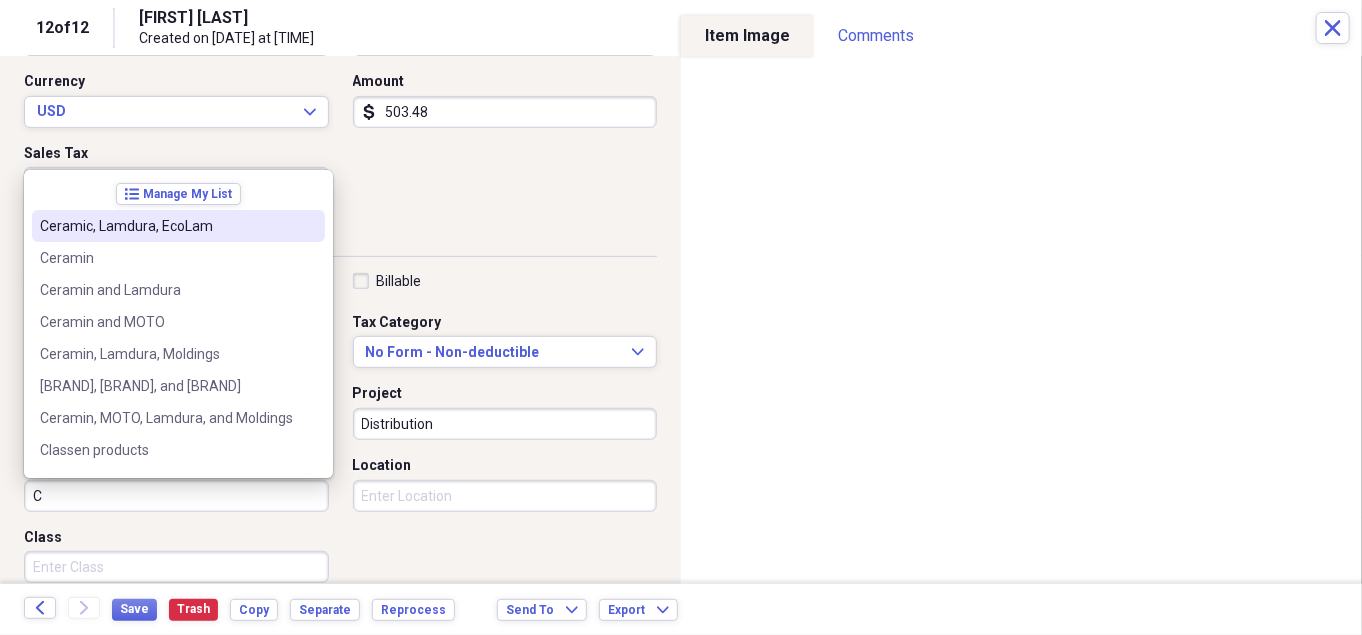 click on "Ceramic, Lamdura, EcoLam" at bounding box center (166, 226) 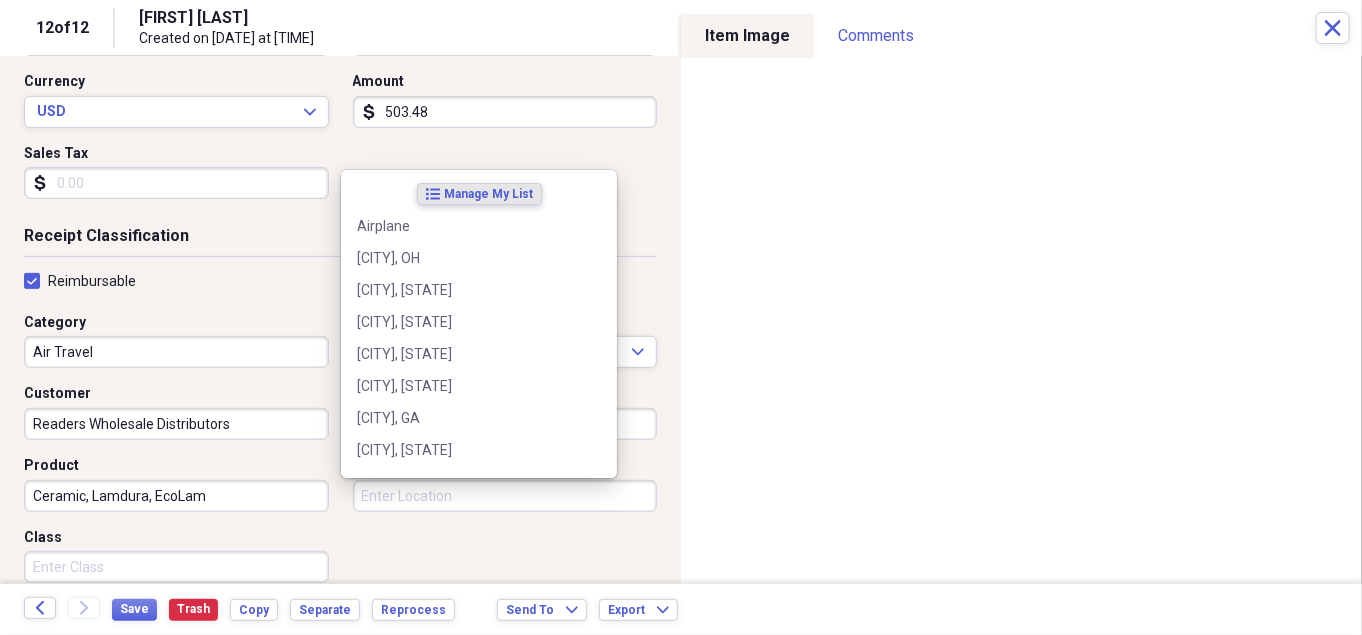 click on "Location" at bounding box center (505, 496) 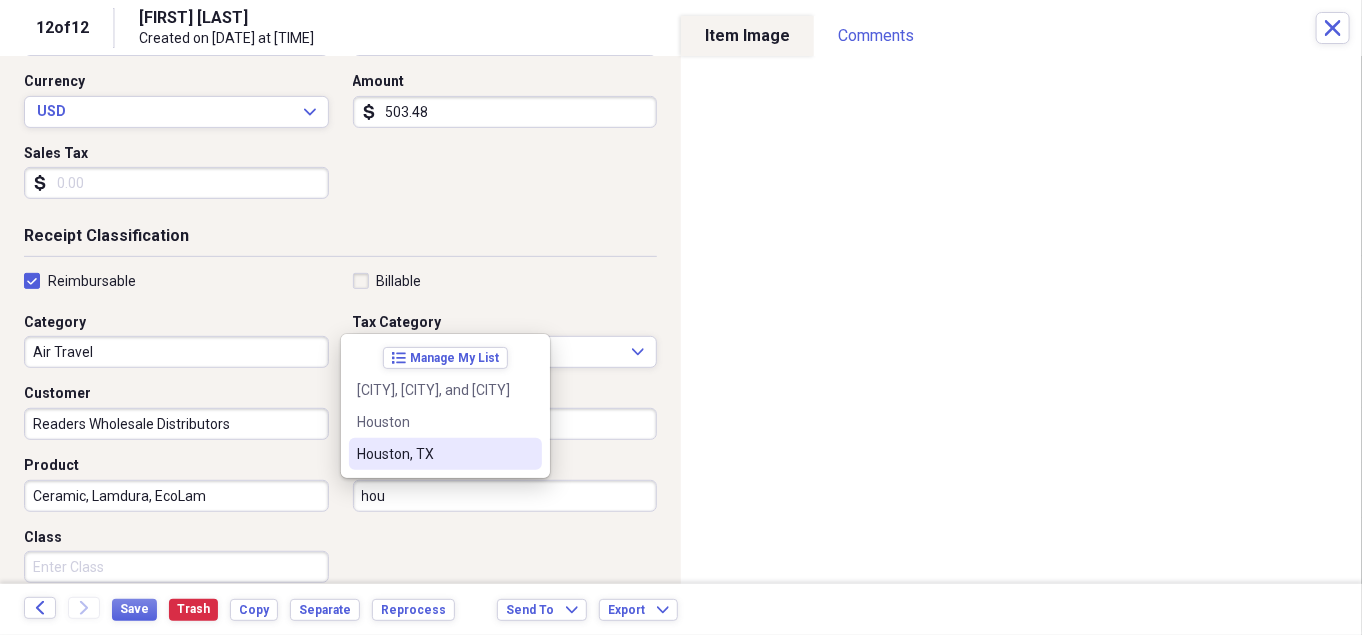 click on "Houston, TX" at bounding box center [433, 454] 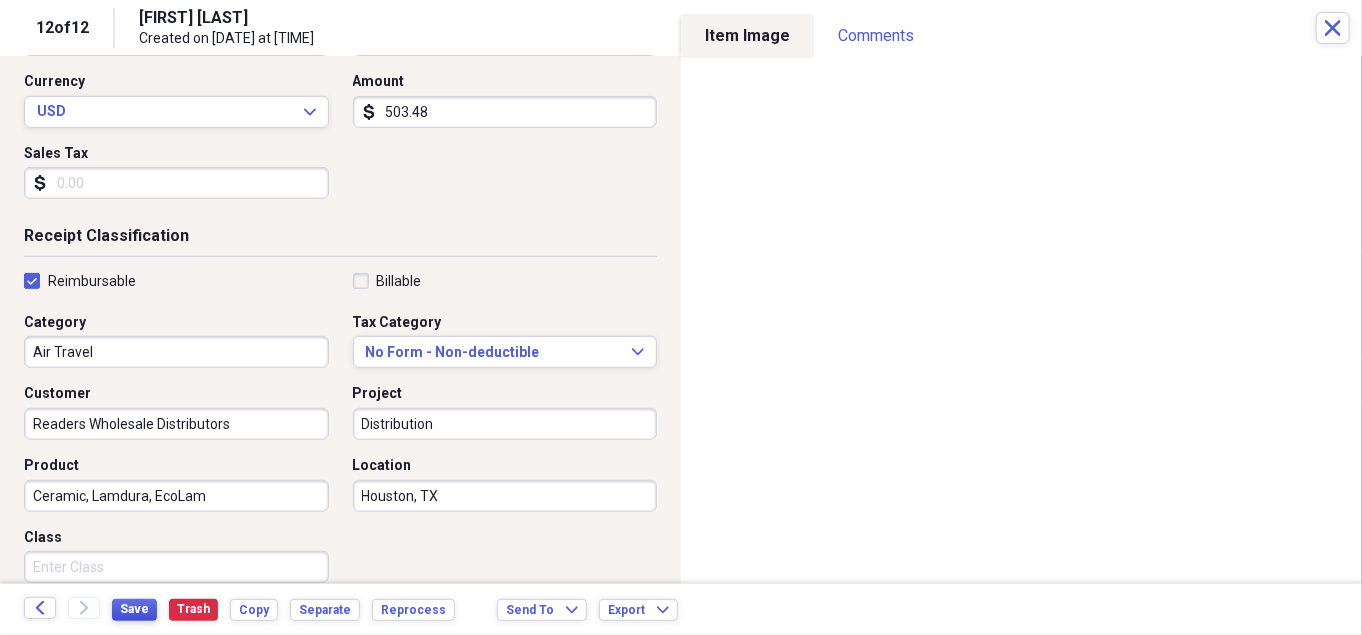 click on "Save" at bounding box center [134, 610] 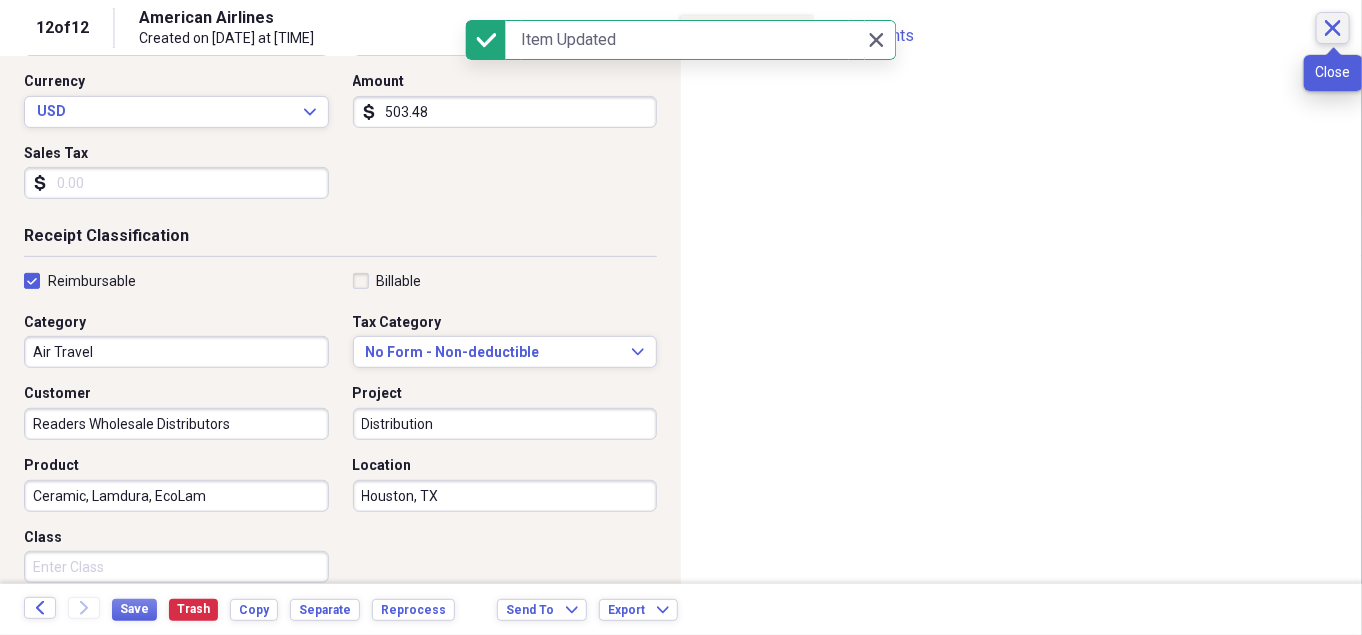 click on "Close" 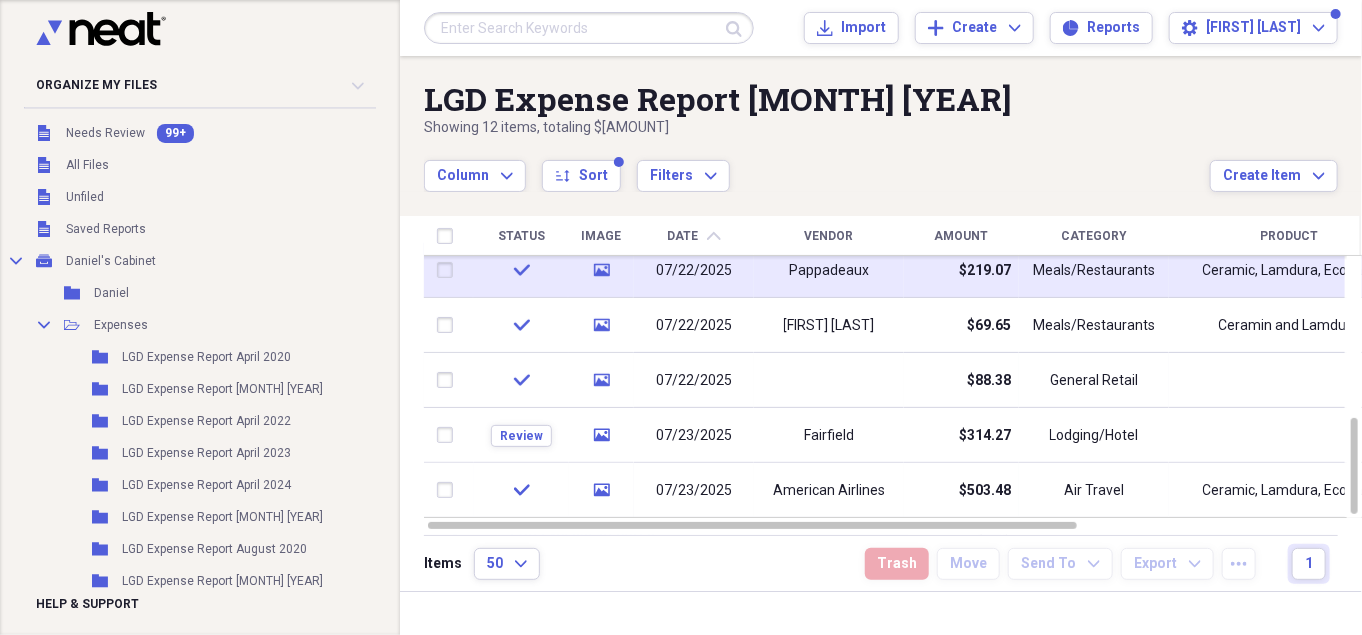 click on "$219.07" at bounding box center (961, 270) 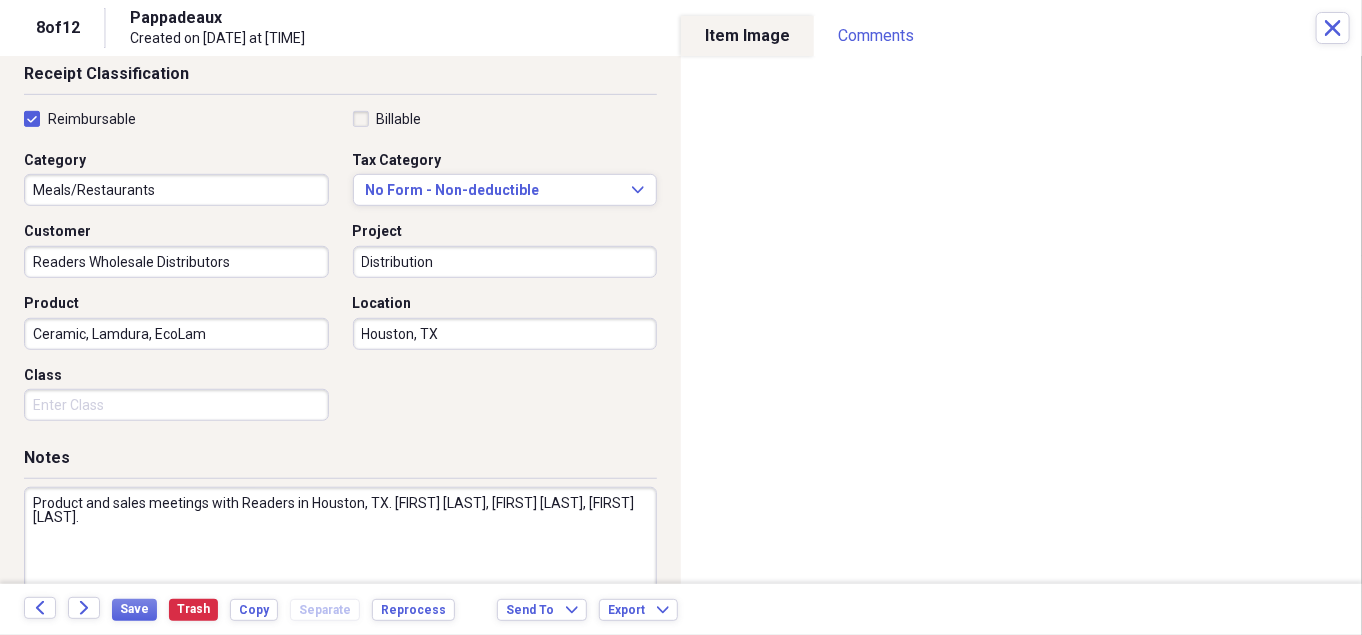 scroll, scrollTop: 490, scrollLeft: 0, axis: vertical 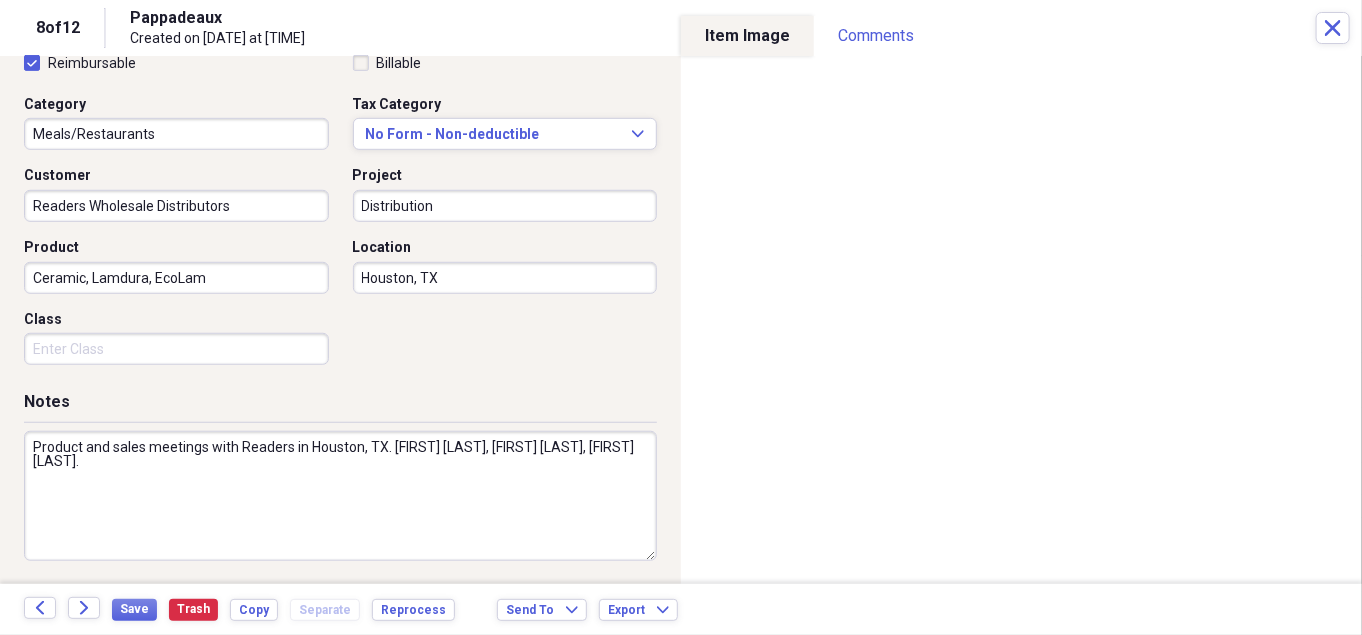 drag, startPoint x: 166, startPoint y: 451, endPoint x: 0, endPoint y: 416, distance: 169.64964 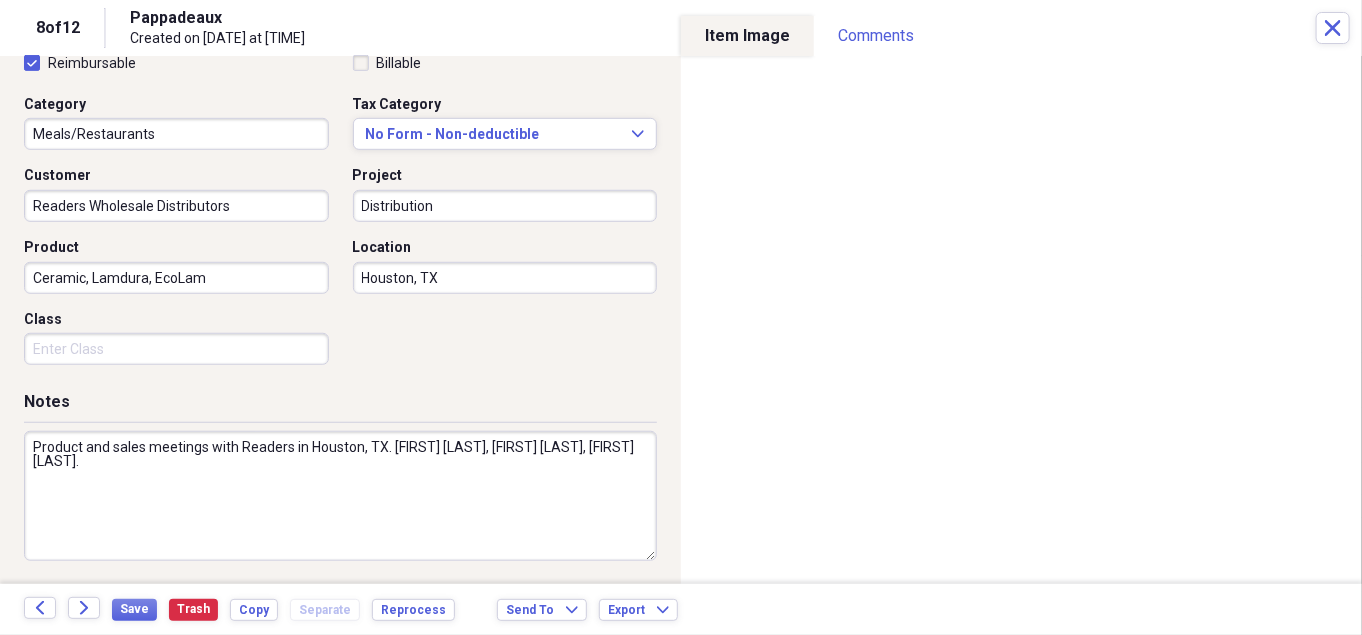 drag, startPoint x: 36, startPoint y: 441, endPoint x: 114, endPoint y: 460, distance: 80.280754 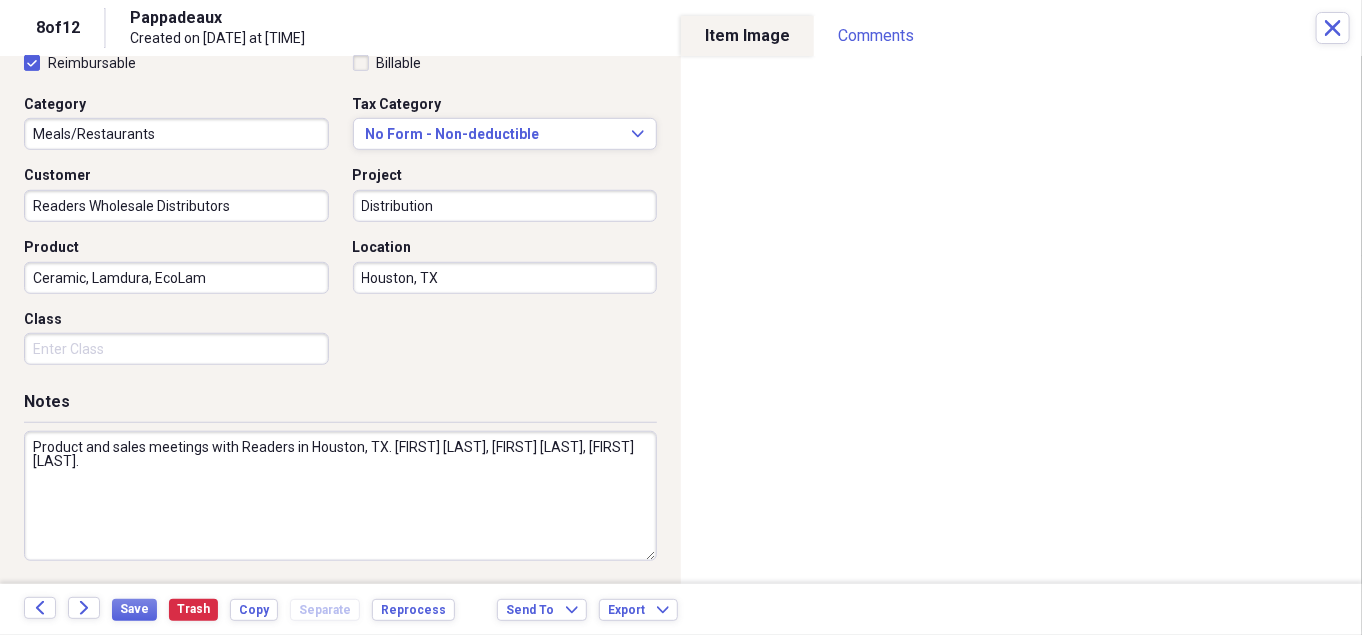 click on "Product and sales meetings with Readers in Houston, TX. [FIRST] [LAST], [FIRST] [LAST], [FIRST] [LAST]." at bounding box center [340, 496] 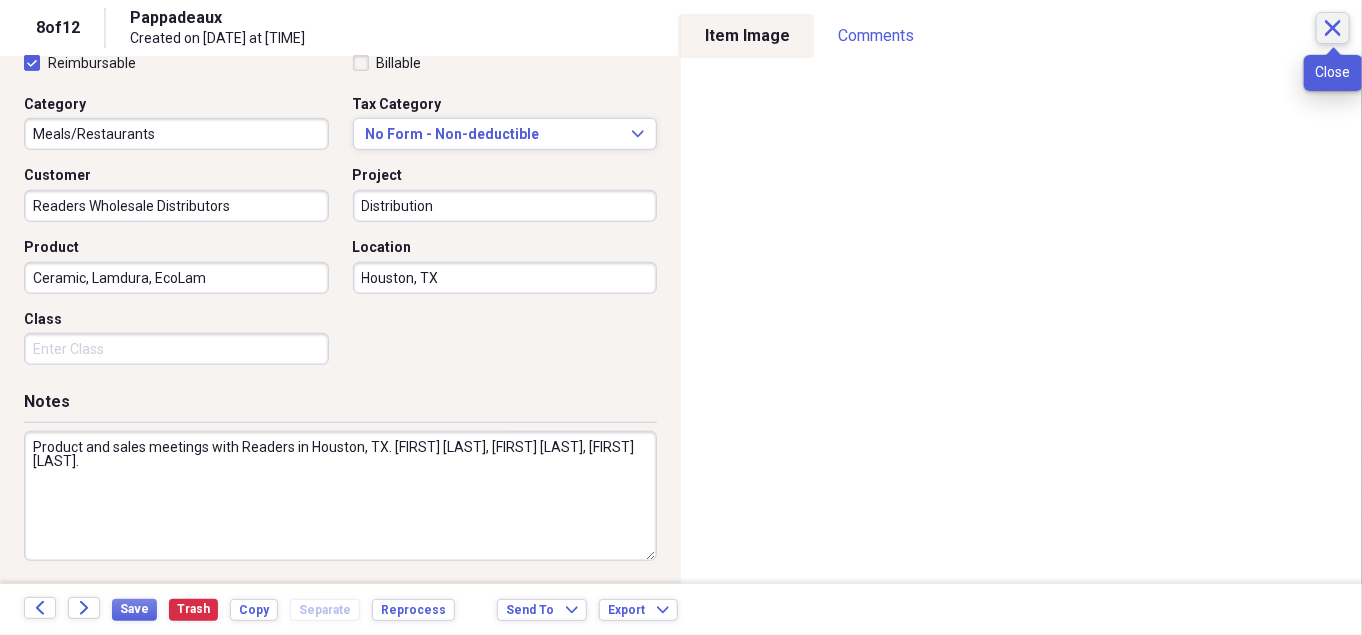 click on "Close" at bounding box center [1333, 28] 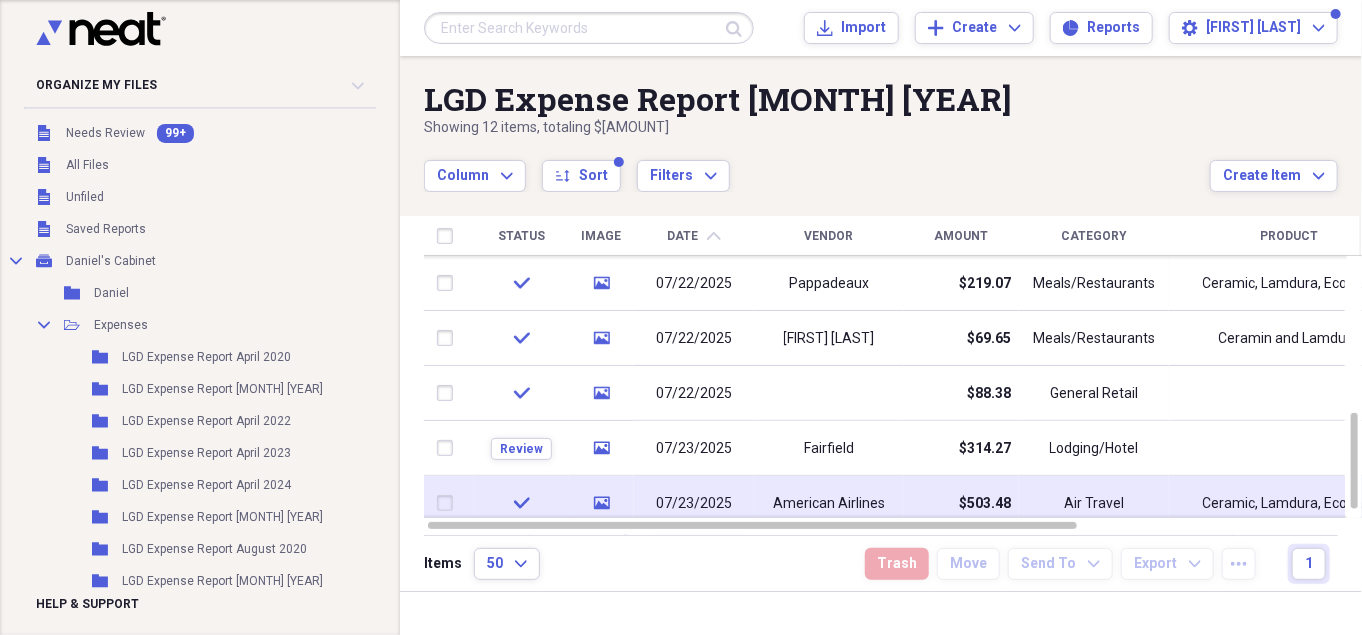click on "American Airlines" at bounding box center (829, 504) 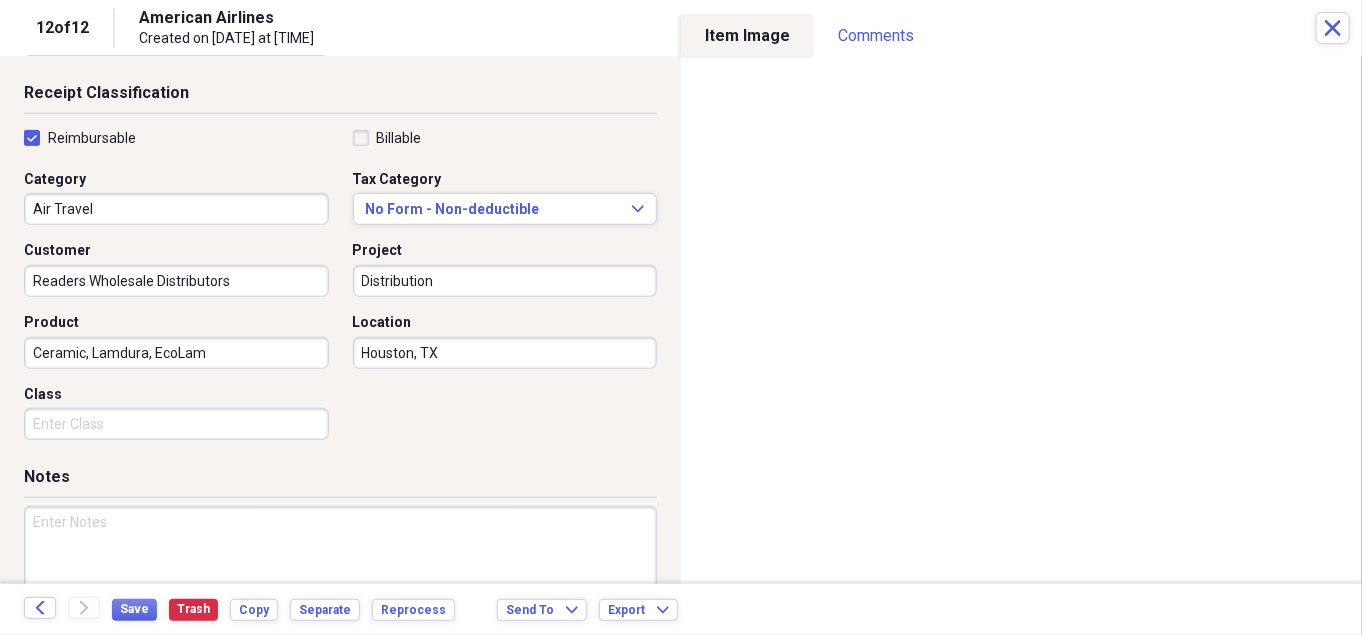 scroll, scrollTop: 464, scrollLeft: 0, axis: vertical 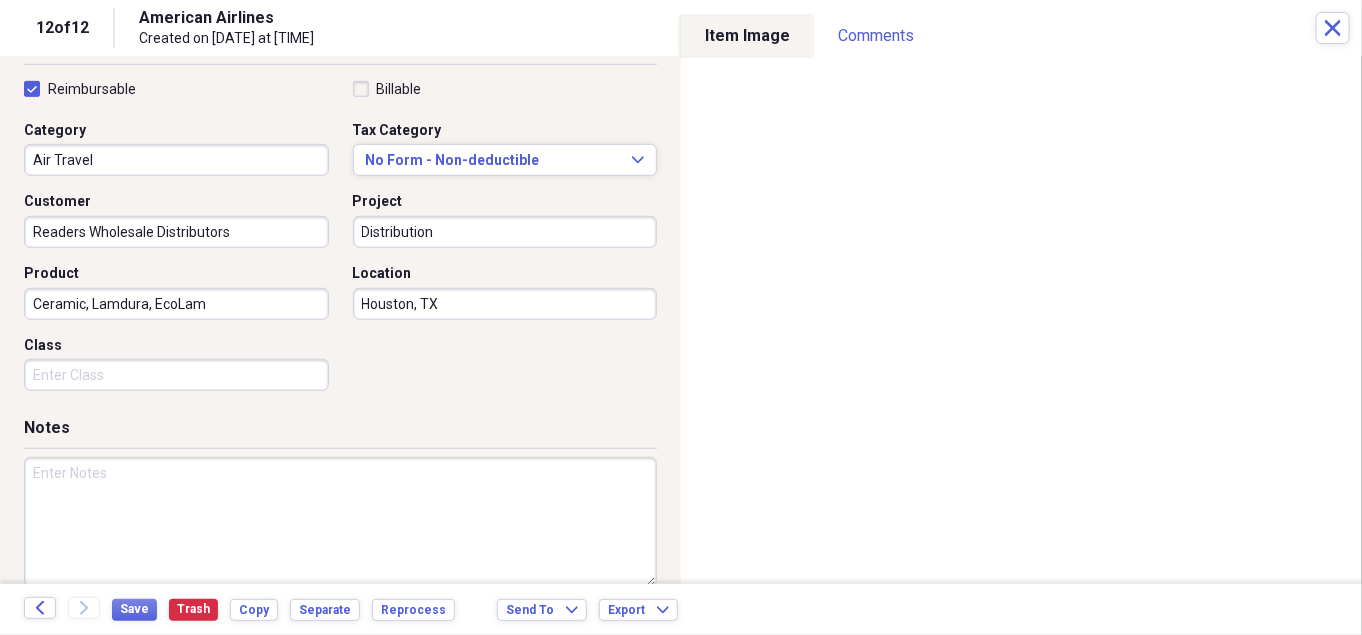 click at bounding box center (340, 522) 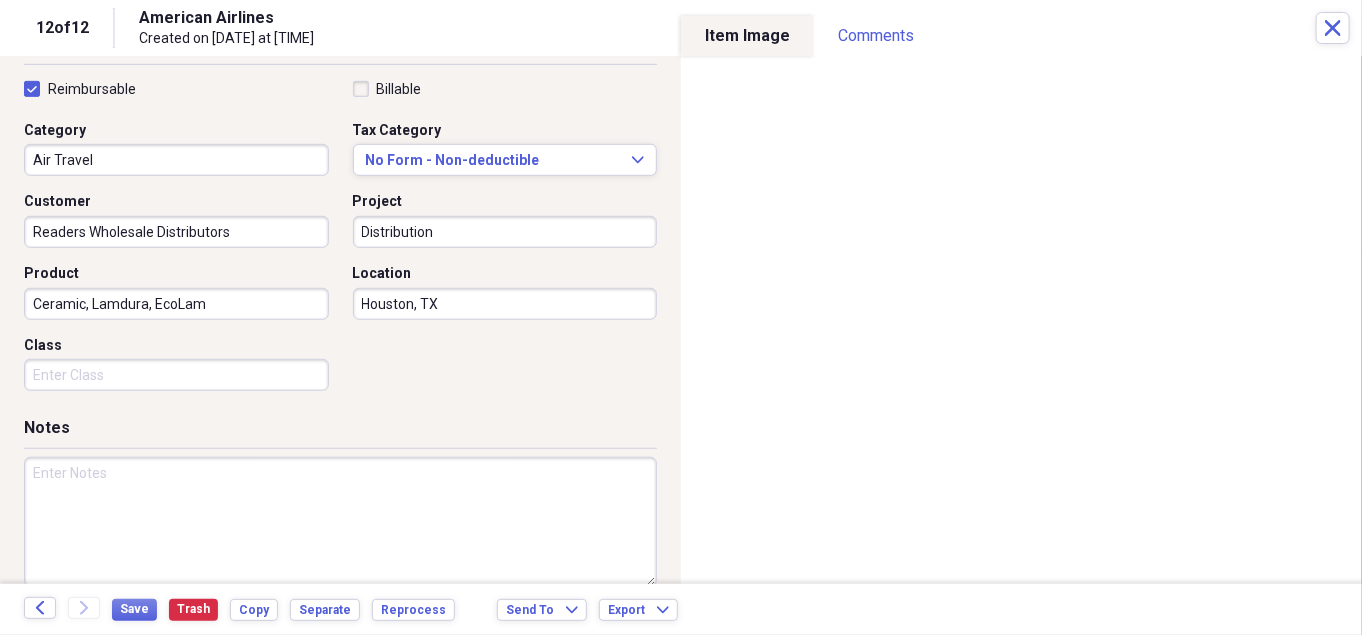 paste on "Product and sales meetings with Readers in Houston, TX. [FIRST] [LAST], [FIRST] [LAST], [FIRST] [LAST]." 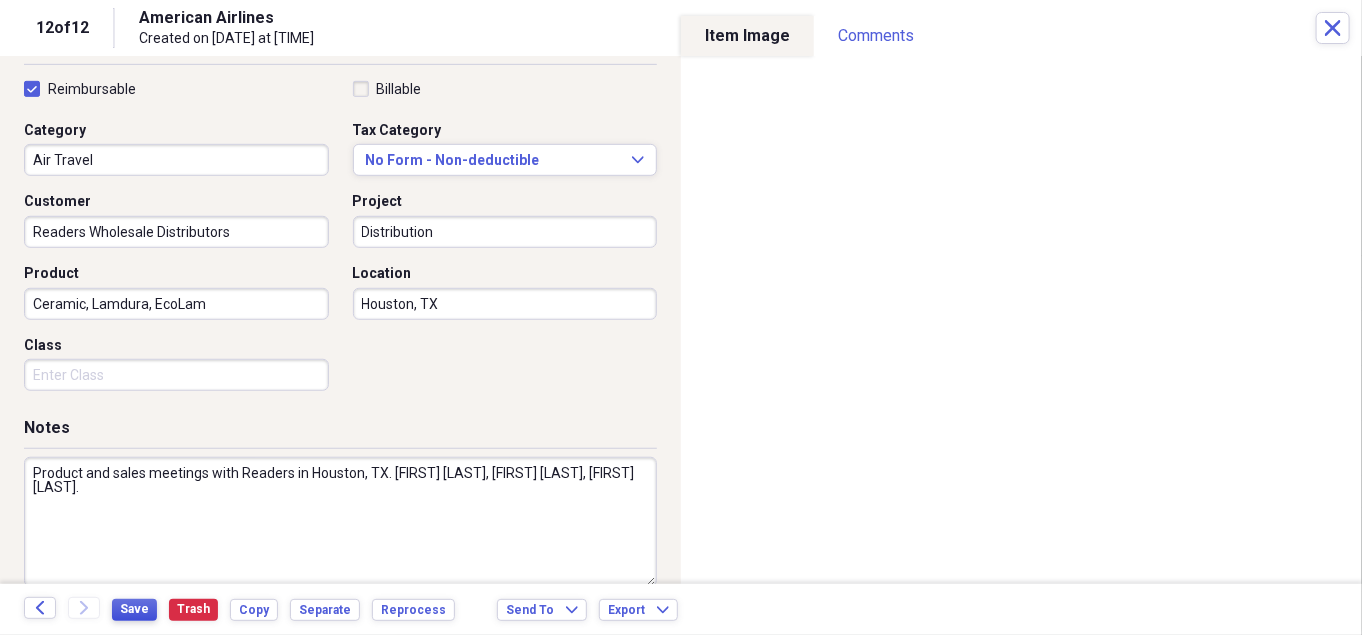 type on "Product and sales meetings with Readers in Houston, TX. [FIRST] [LAST], [FIRST] [LAST], [FIRST] [LAST]." 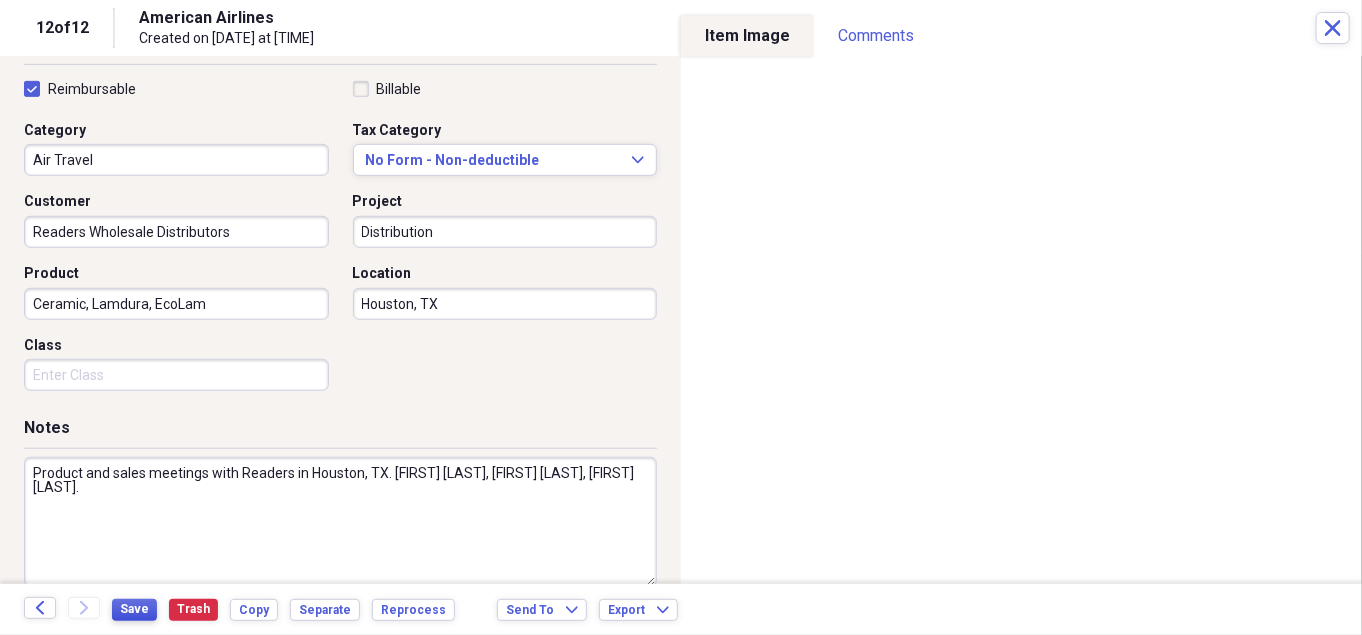 click on "Save" at bounding box center (134, 609) 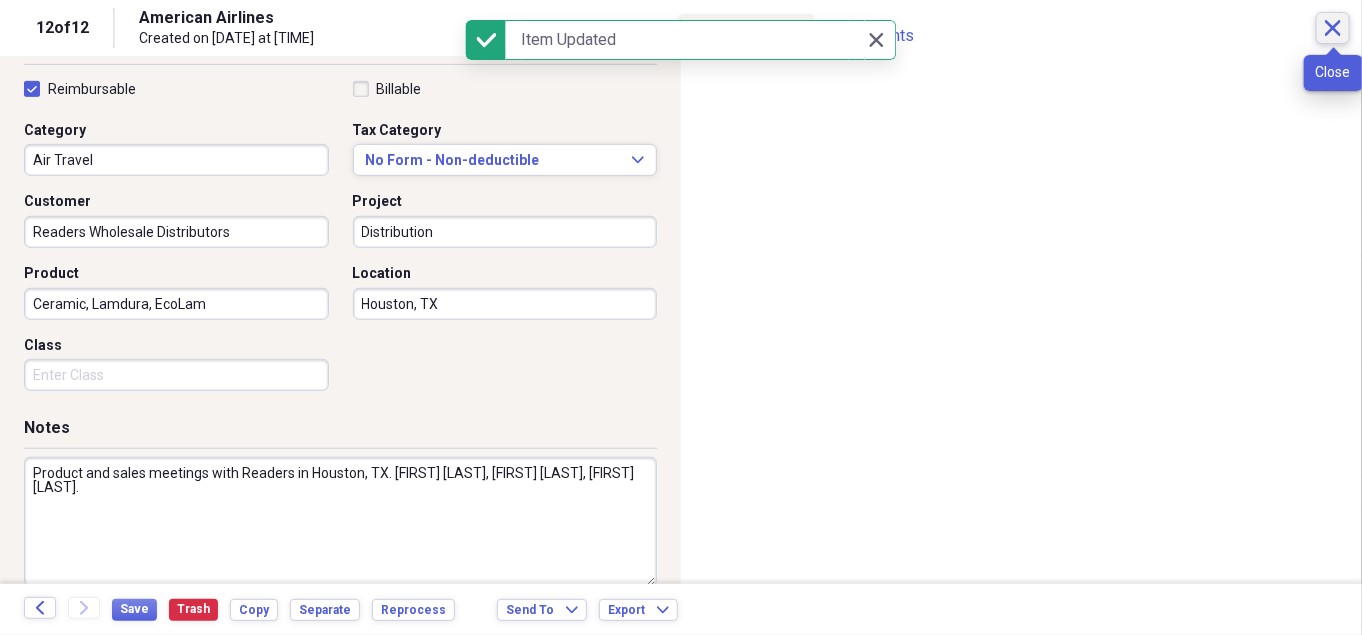 click on "Close" 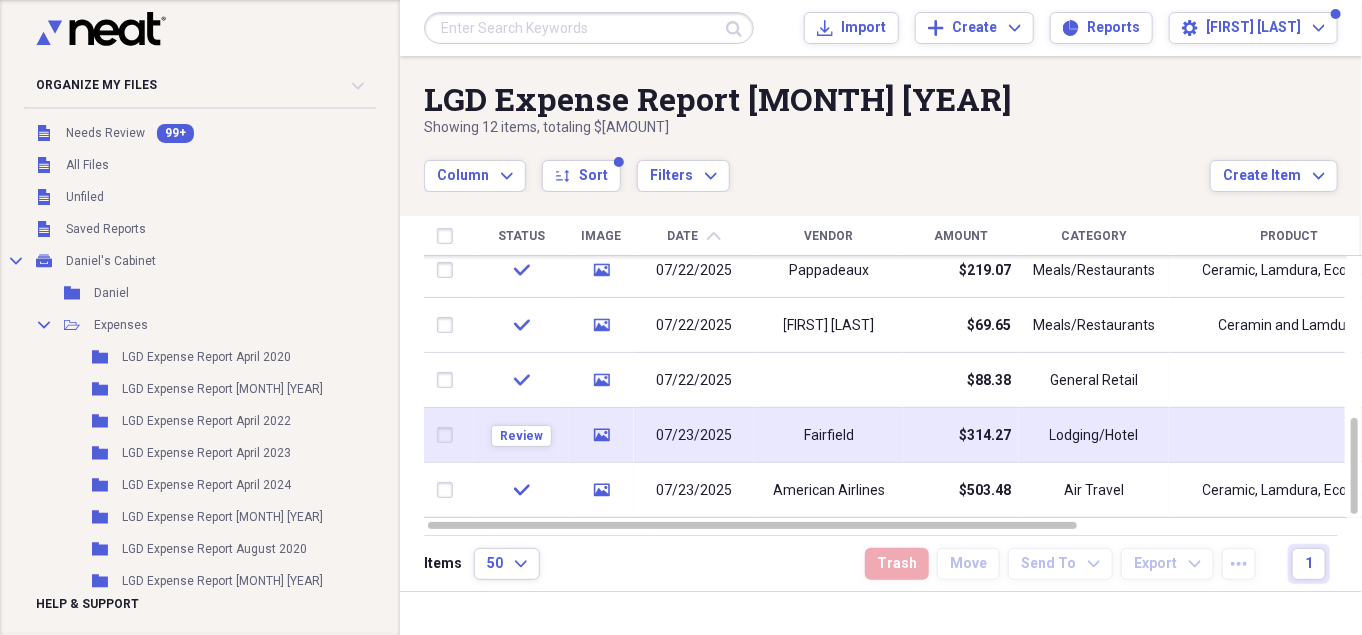 click on "Fairfield" at bounding box center (829, 435) 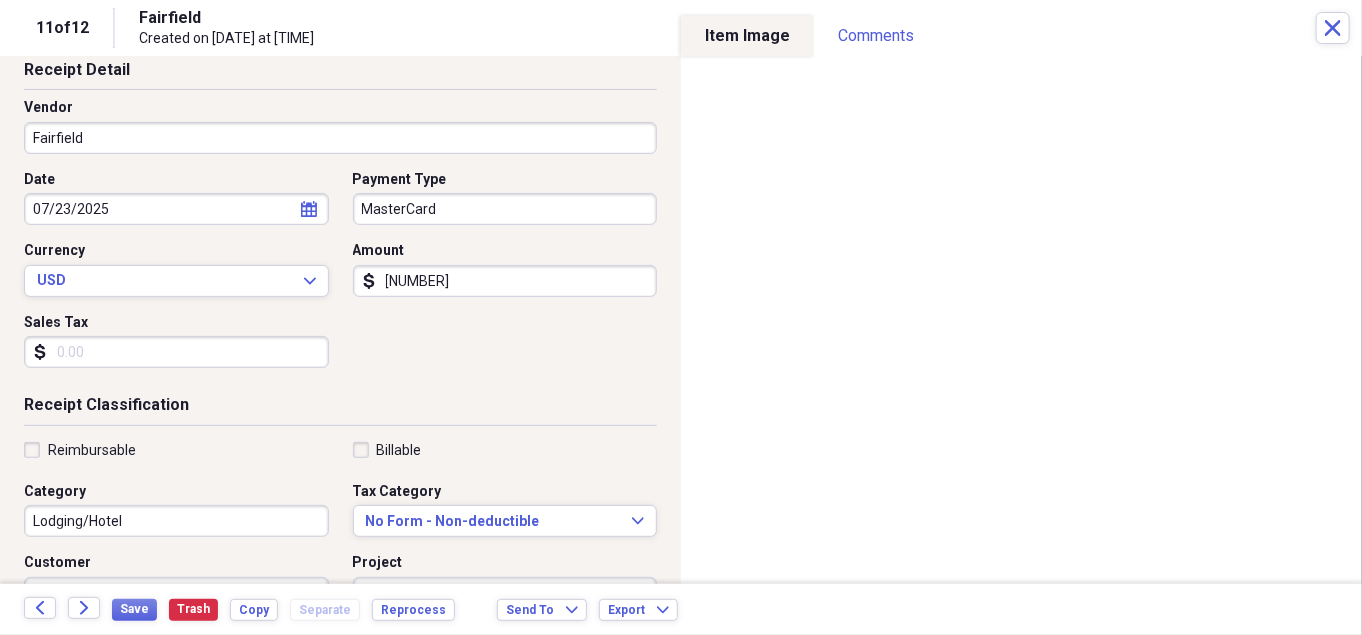 scroll, scrollTop: 106, scrollLeft: 0, axis: vertical 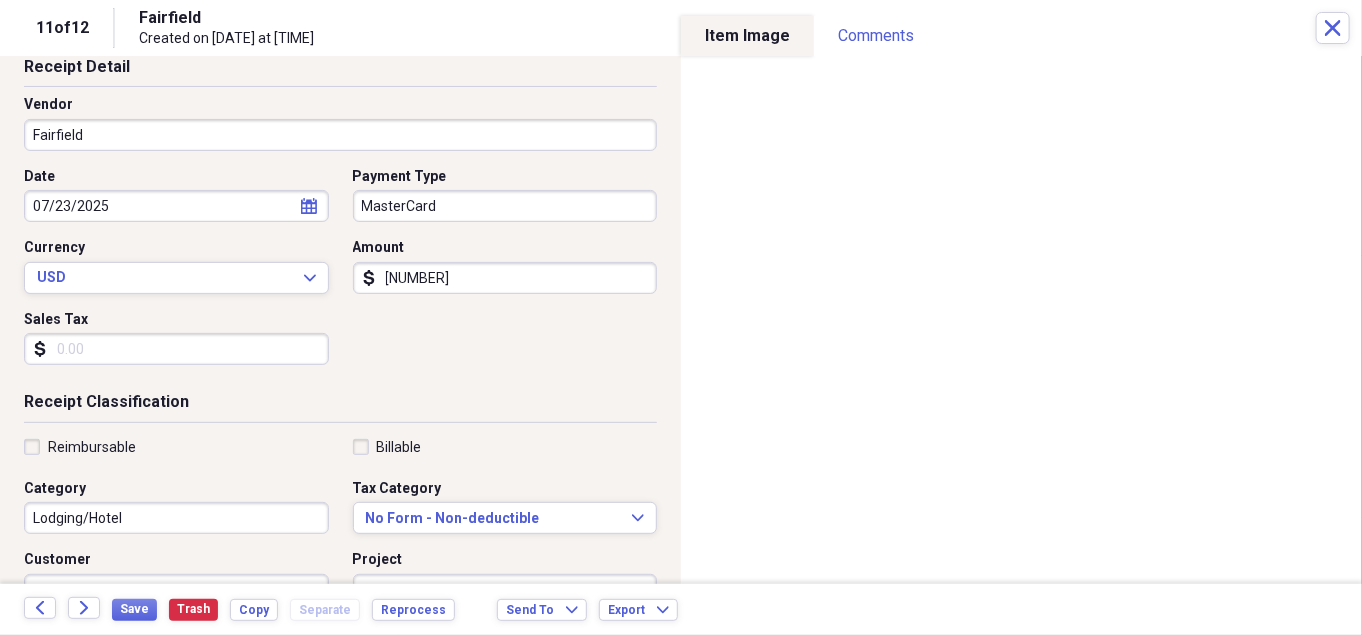 click on "Reimbursable" at bounding box center (80, 447) 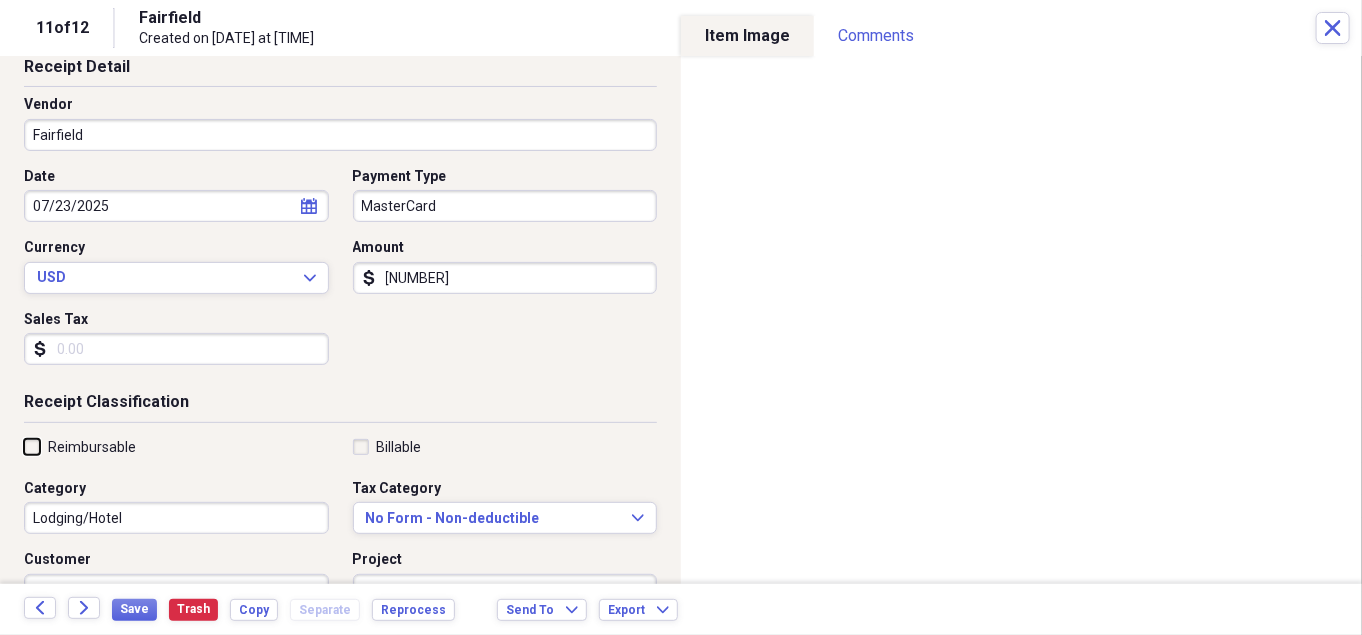 click on "Reimbursable" at bounding box center (24, 446) 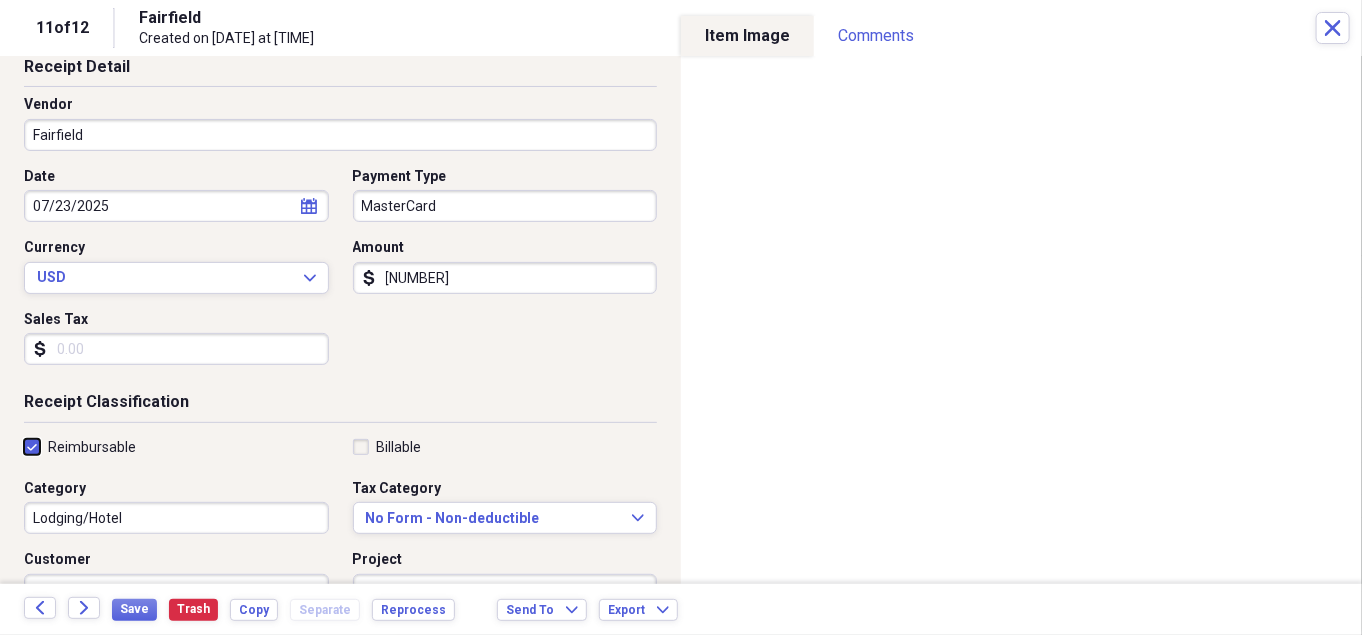 checkbox on "true" 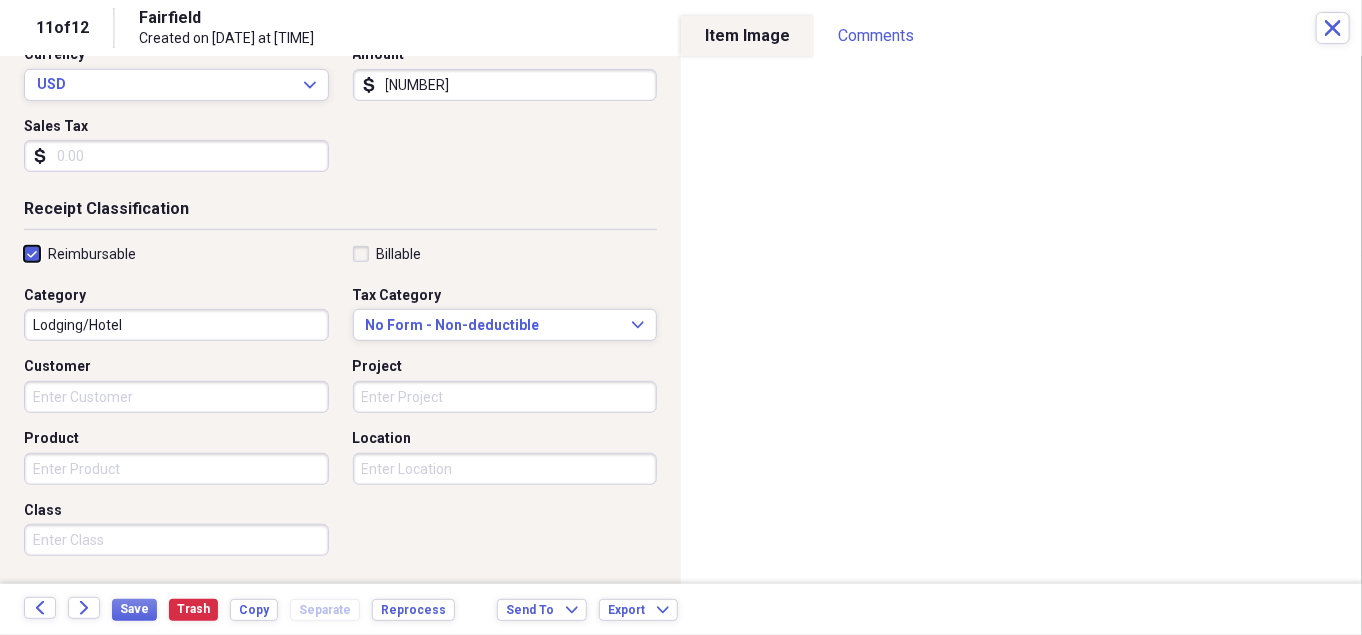 scroll, scrollTop: 337, scrollLeft: 0, axis: vertical 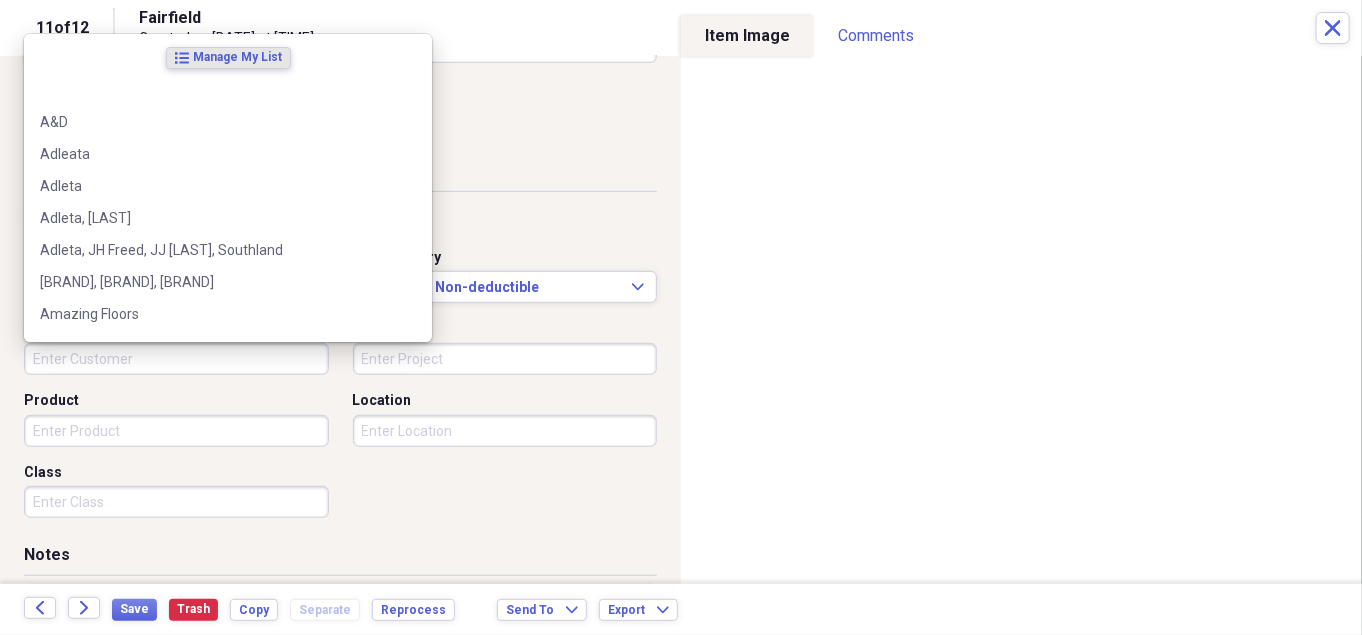 click on "Customer" at bounding box center (176, 359) 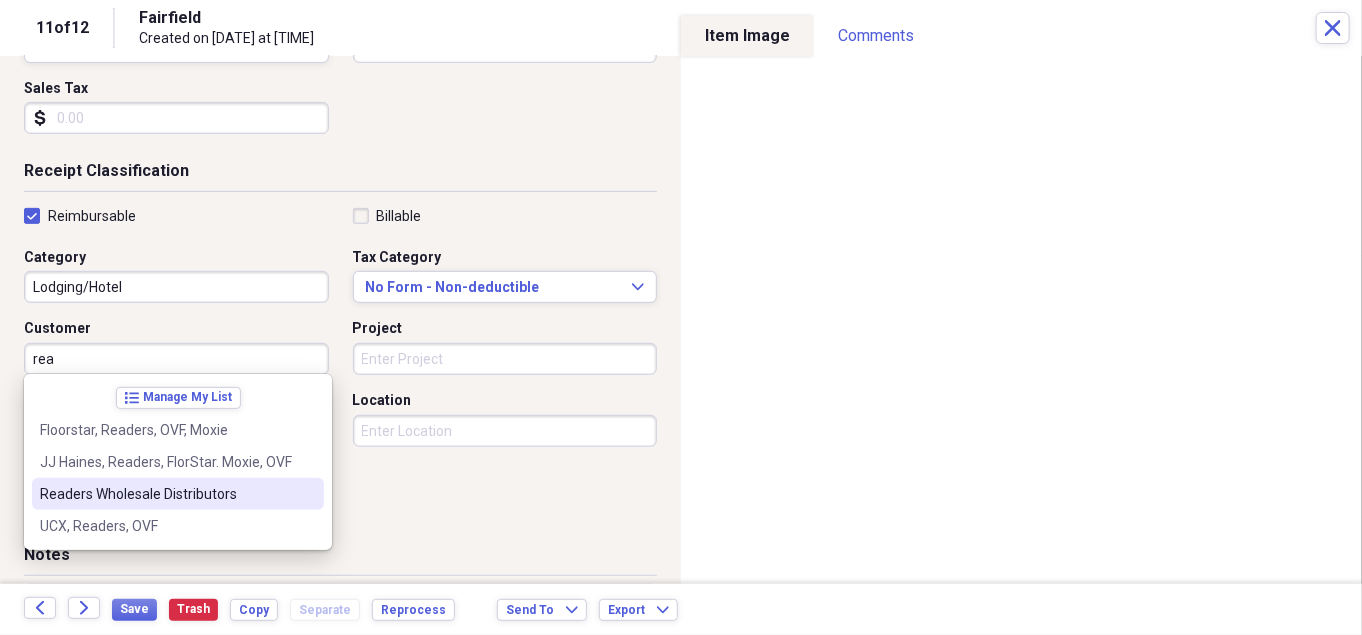 click on "Readers Wholesale Distributors" at bounding box center [166, 494] 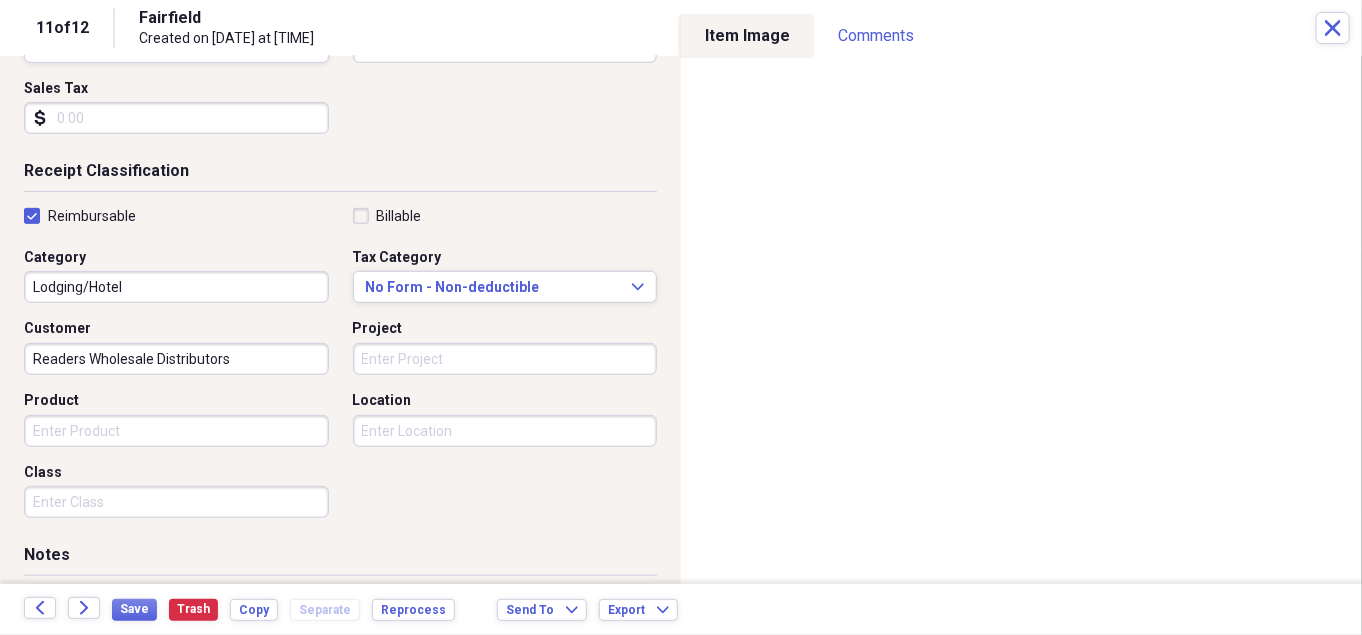 click on "Project" at bounding box center (505, 359) 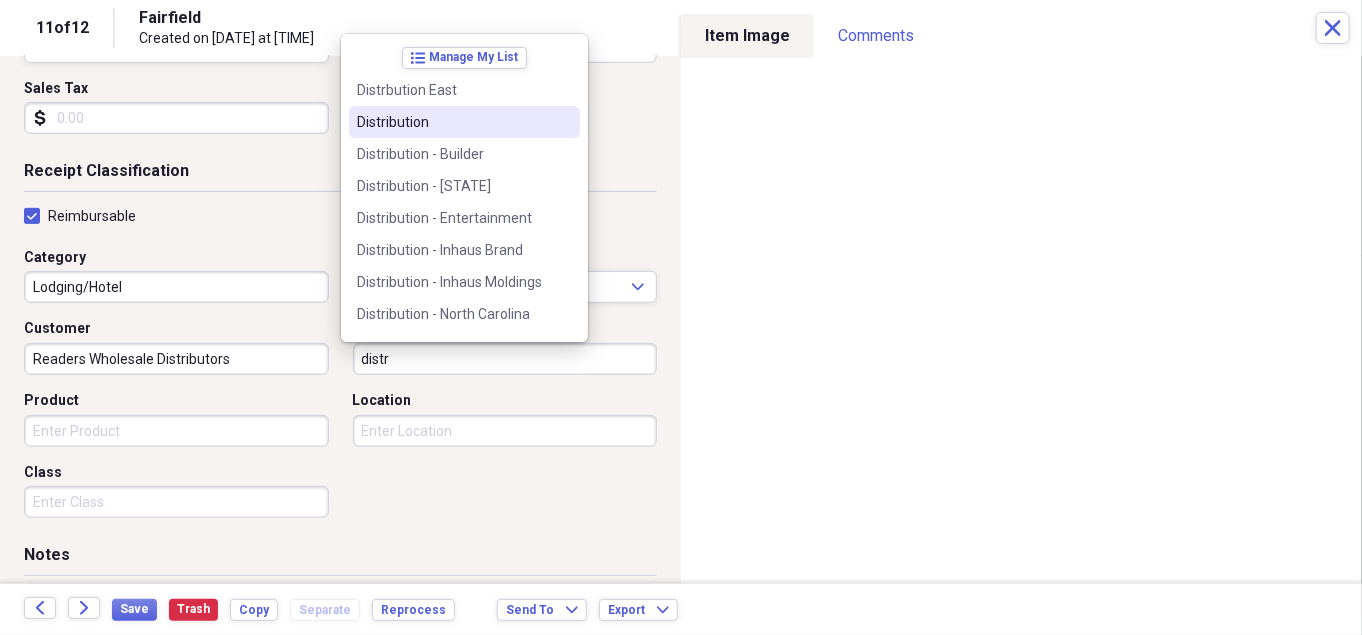 click on "Distribution" at bounding box center [464, 122] 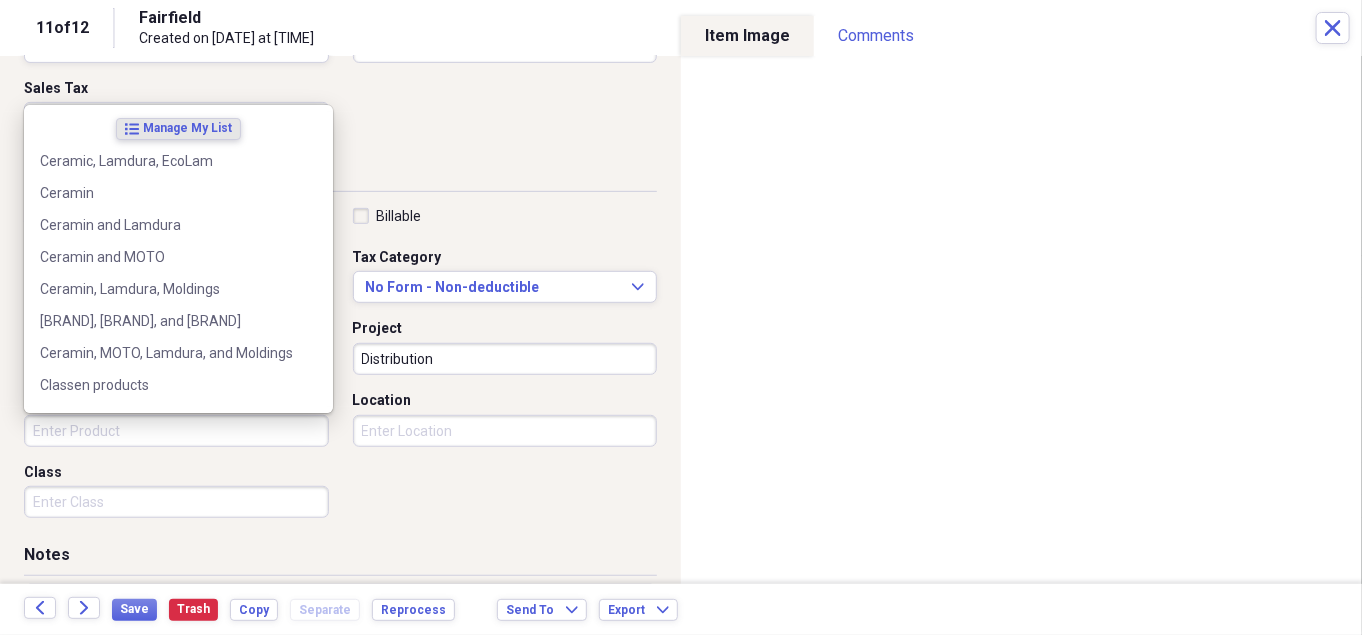 click on "Product" at bounding box center [176, 431] 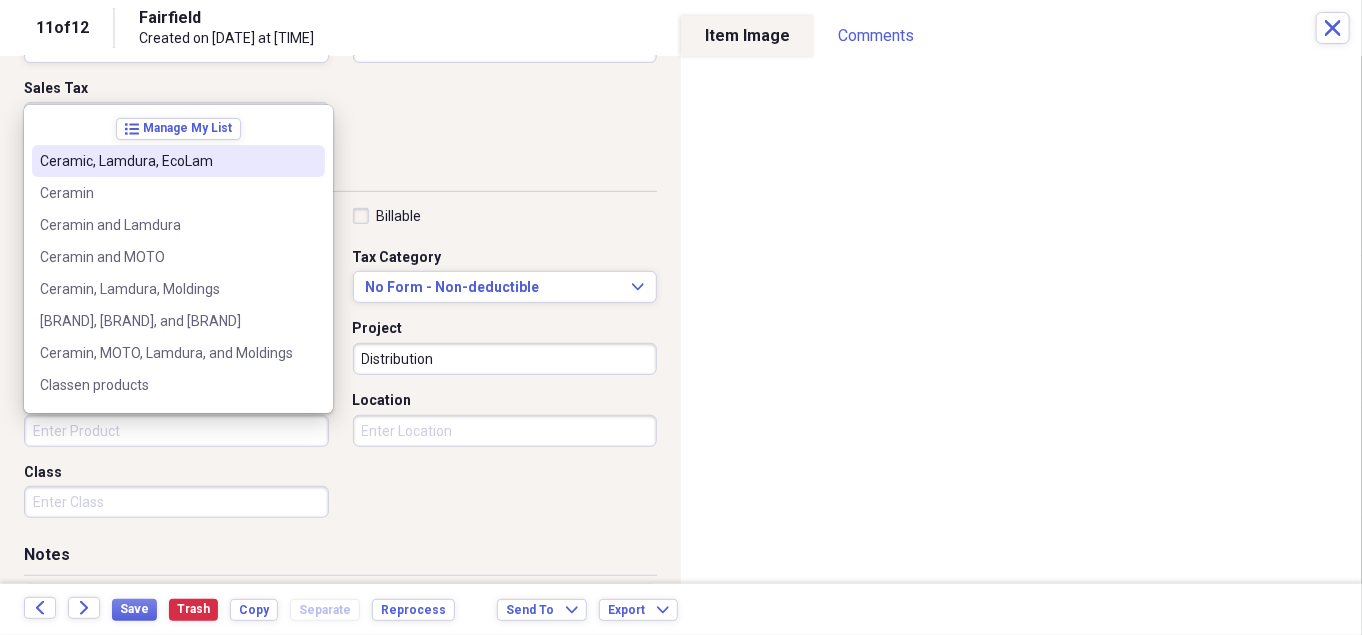 drag, startPoint x: 159, startPoint y: 158, endPoint x: 181, endPoint y: 171, distance: 25.553865 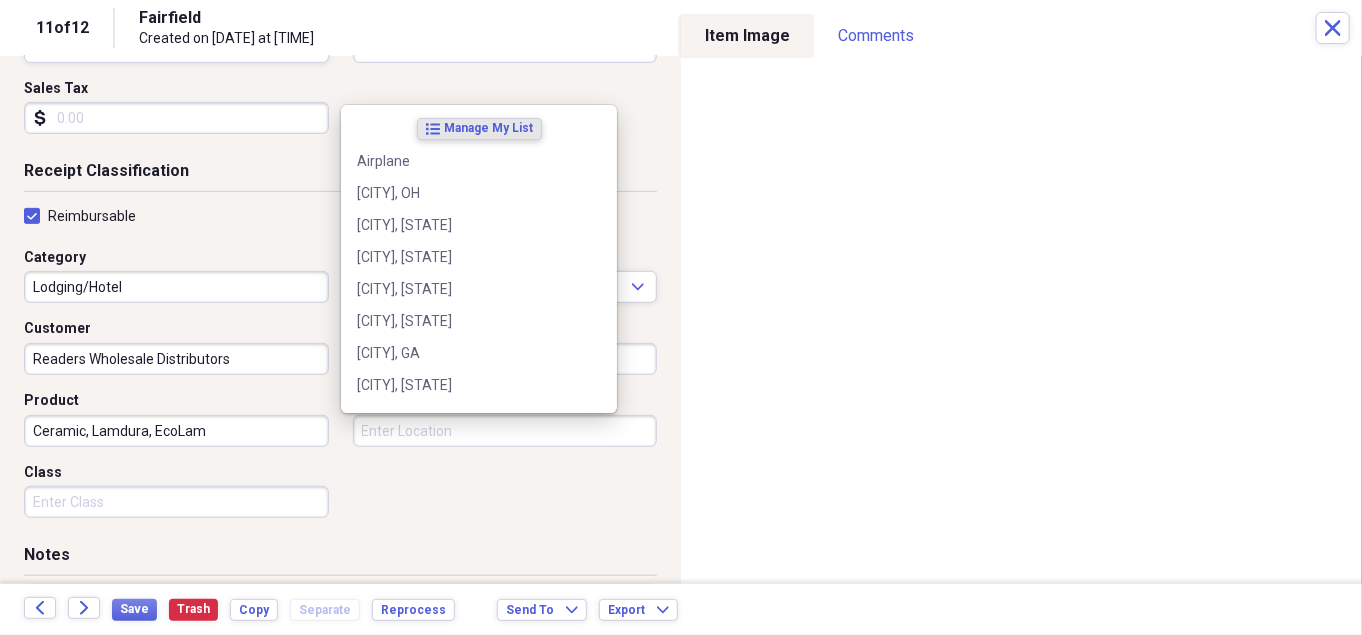 click on "Location" at bounding box center (505, 431) 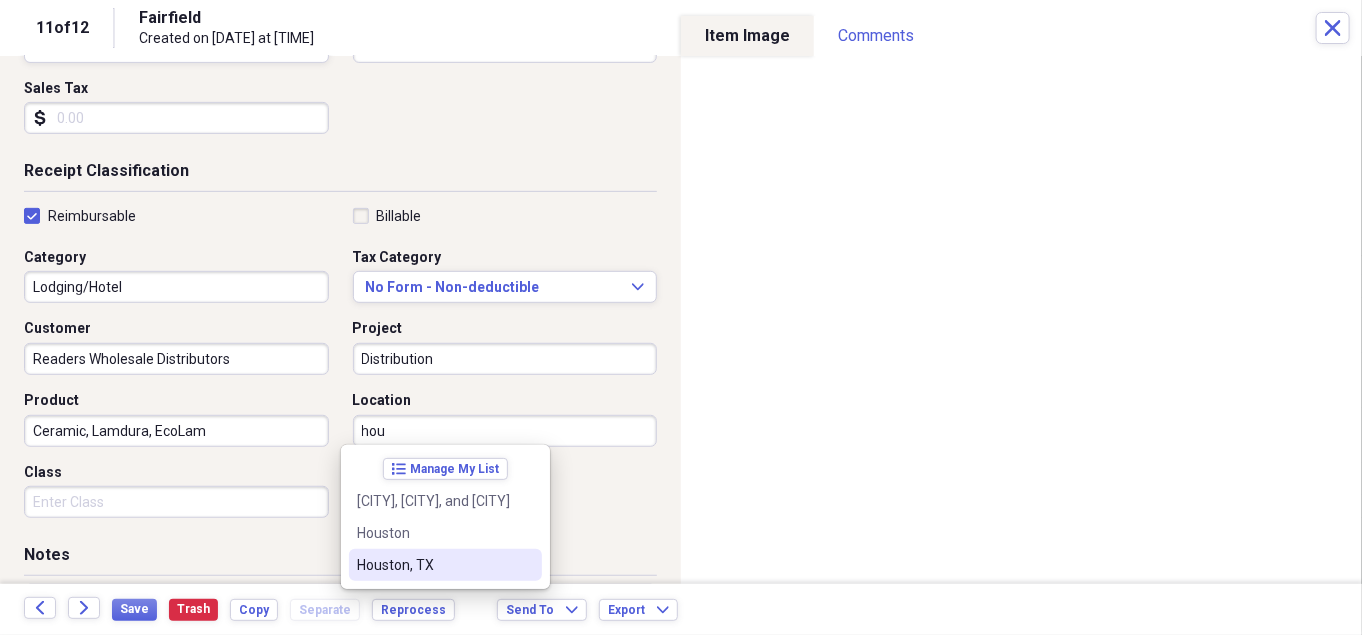 click on "Houston, TX" at bounding box center [445, 565] 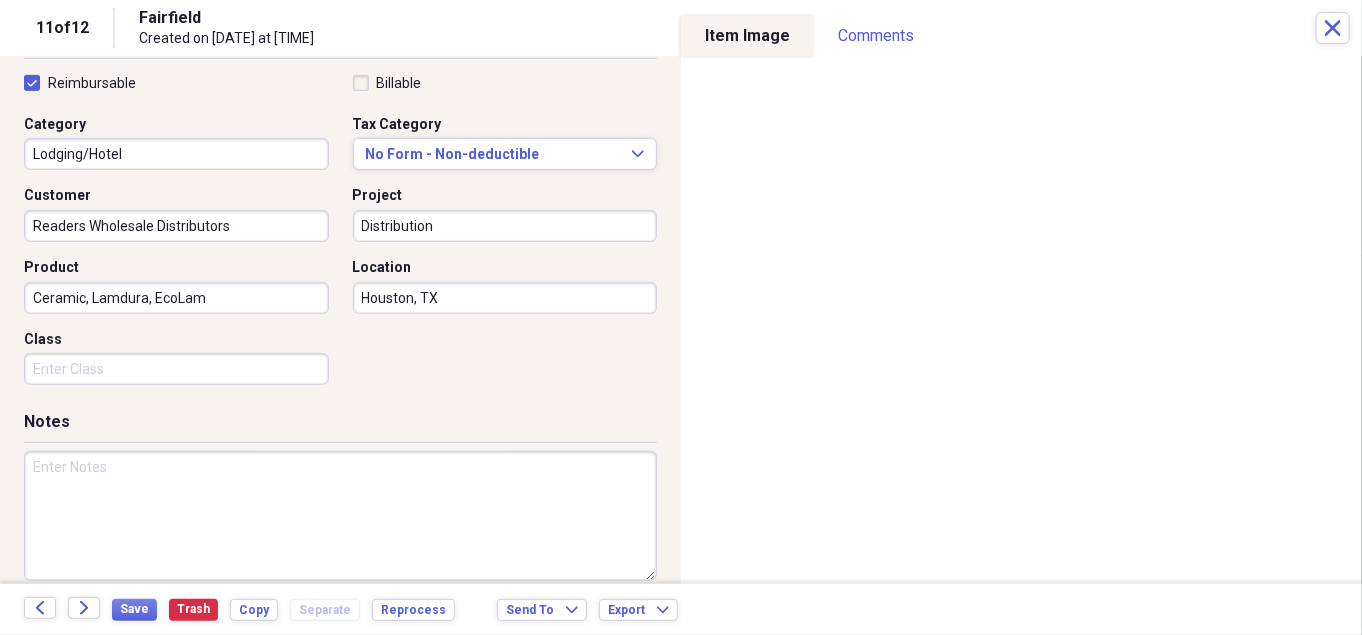scroll, scrollTop: 490, scrollLeft: 0, axis: vertical 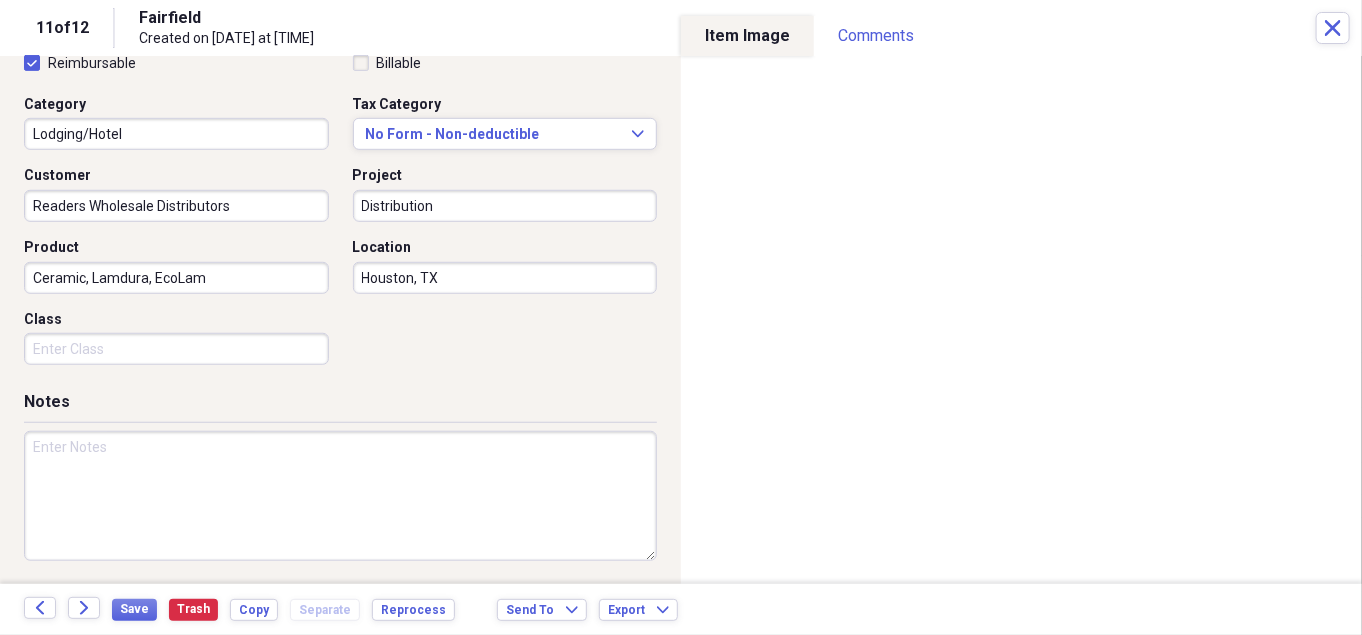 click at bounding box center (340, 496) 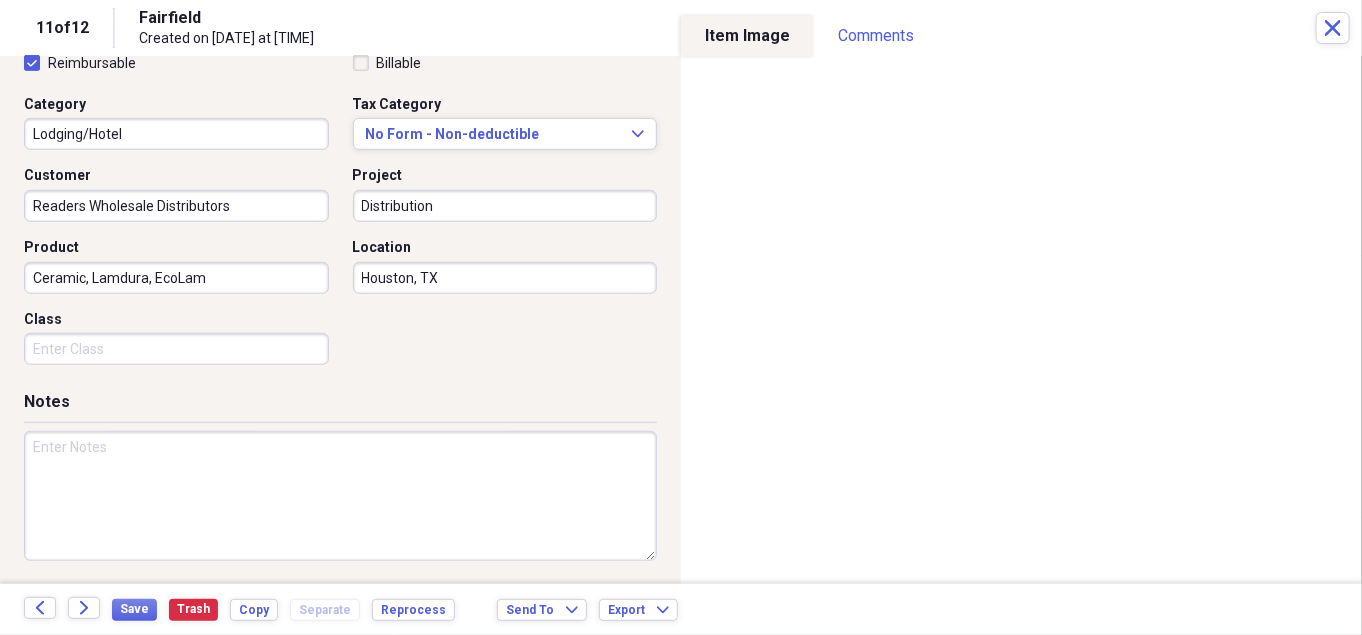 drag, startPoint x: 221, startPoint y: 427, endPoint x: 97, endPoint y: 436, distance: 124.32619 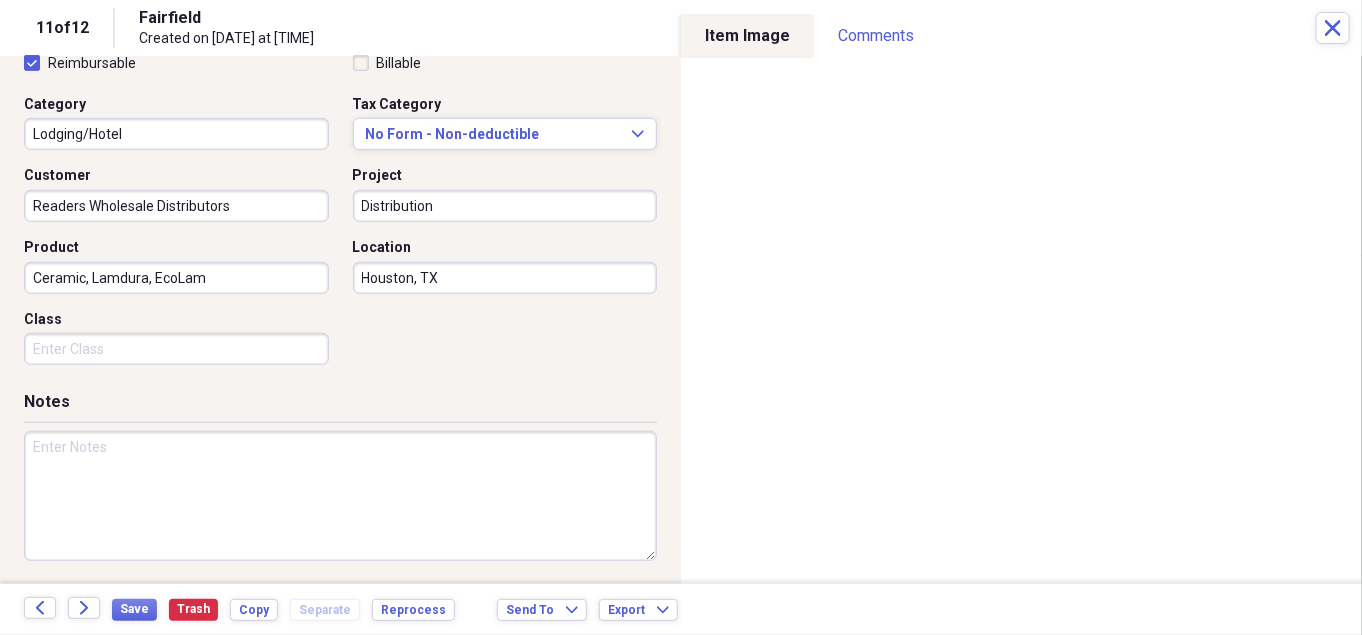 paste on "Product and sales meetings with Readers in Houston, TX. [FIRST] [LAST], [FIRST] [LAST], [FIRST] [LAST]." 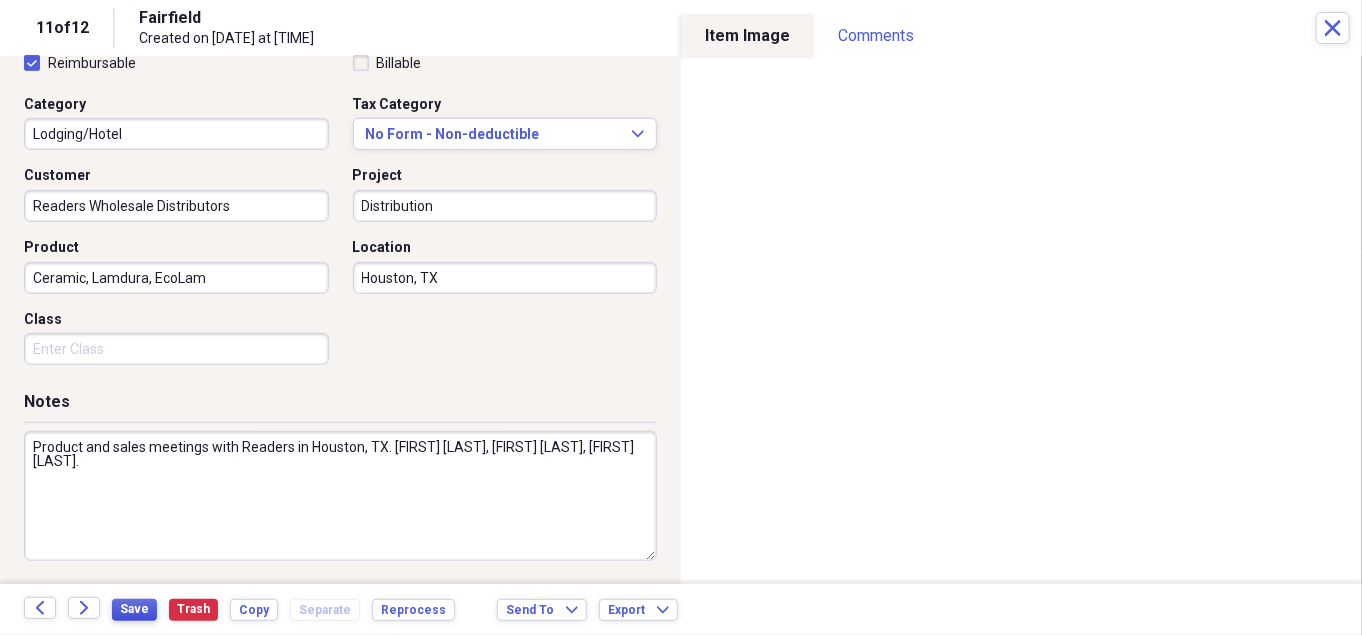 type on "Product and sales meetings with Readers in Houston, TX. [FIRST] [LAST], [FIRST] [LAST], [FIRST] [LAST]." 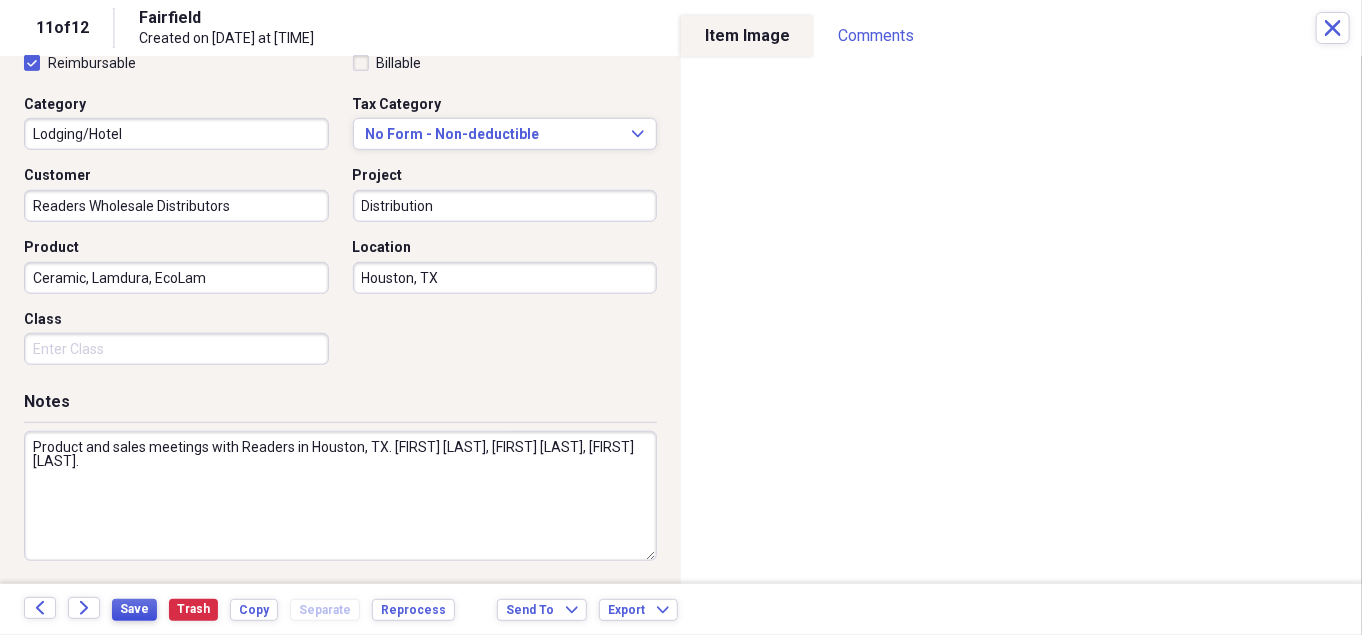 click on "Save" at bounding box center (134, 609) 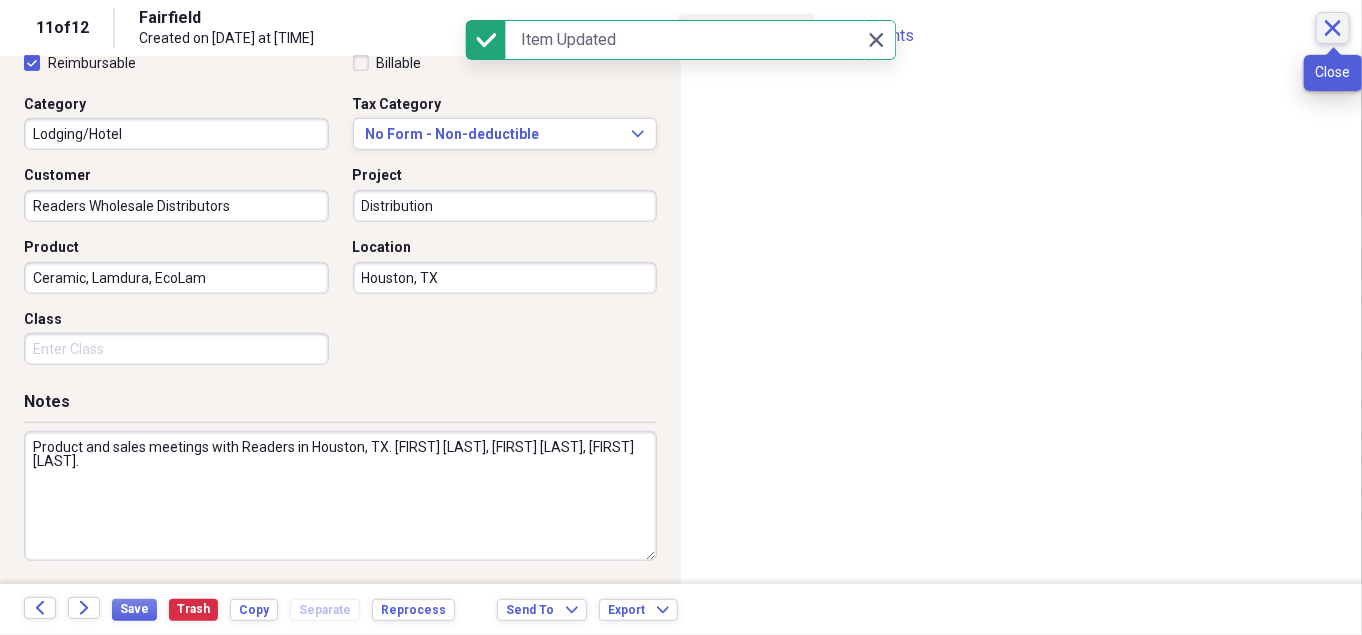 click on "Close" at bounding box center (1333, 28) 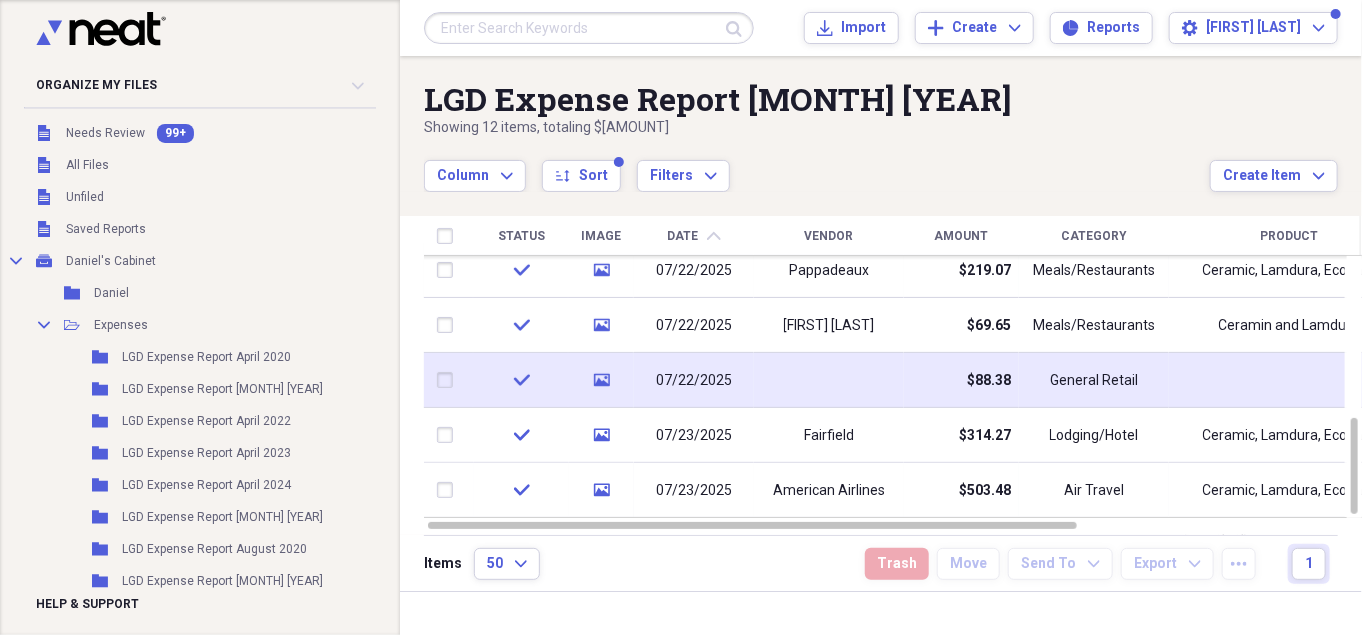 click on "General Retail" at bounding box center (1094, 381) 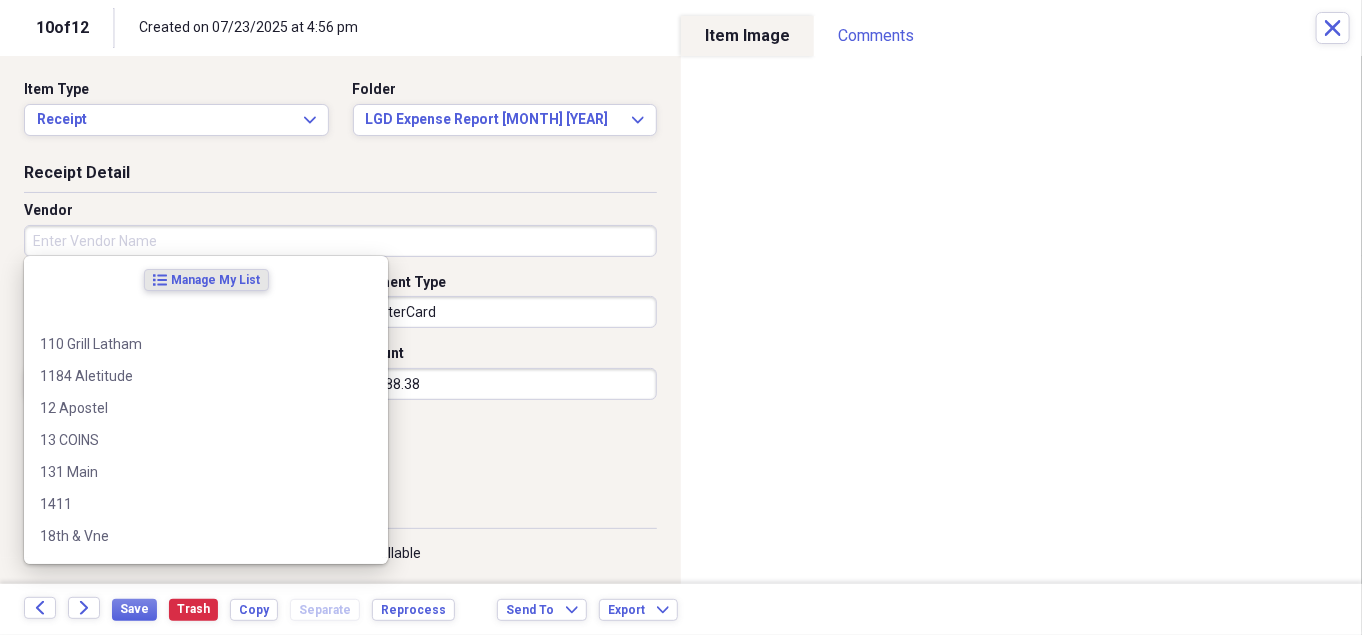 click on "Vendor" at bounding box center (340, 241) 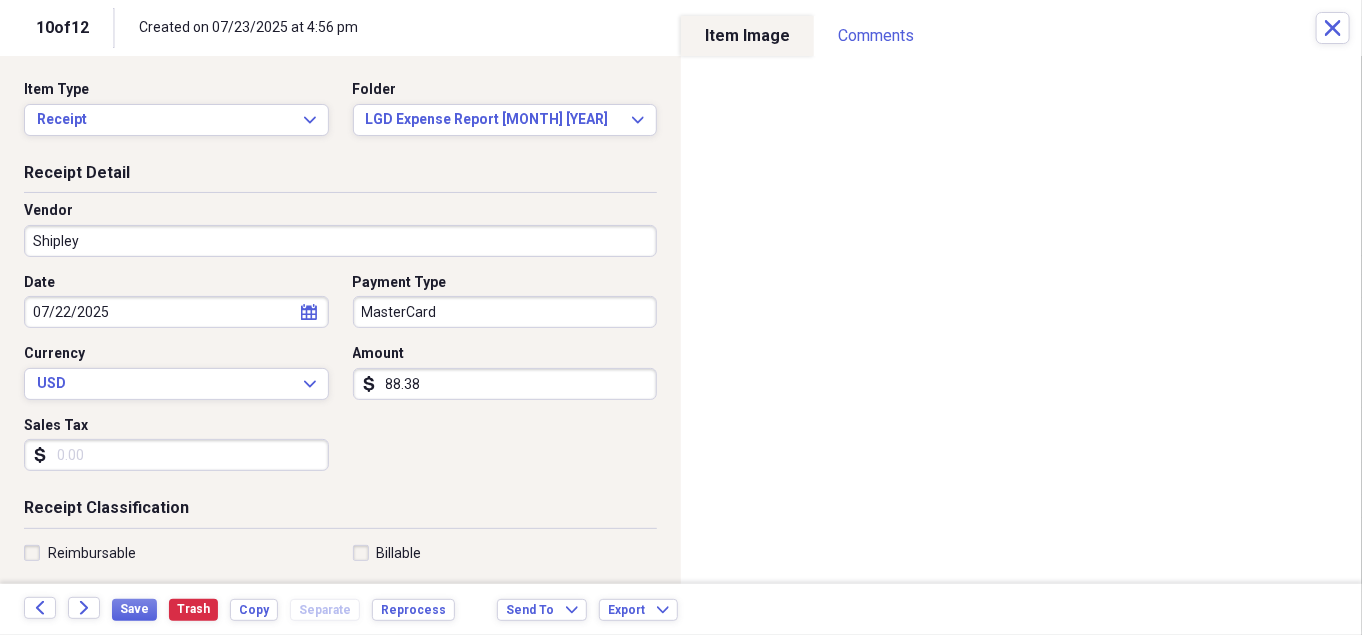 type on "Shipley" 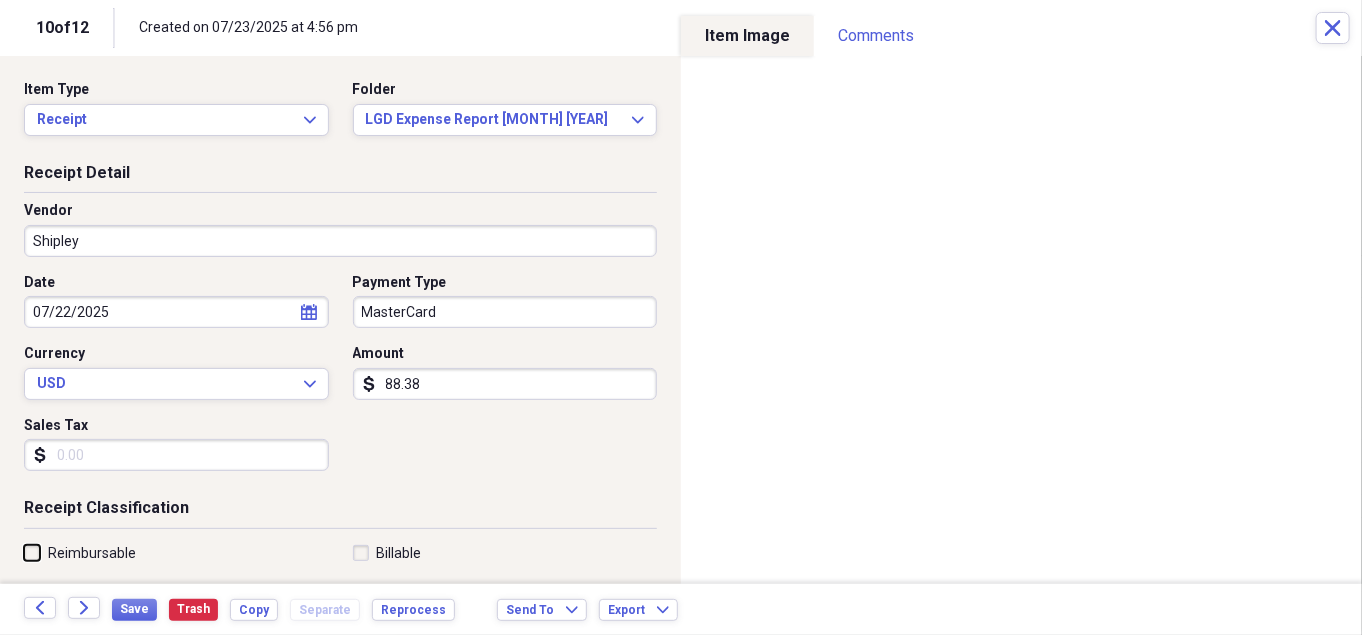 click on "Reimbursable" at bounding box center (24, 552) 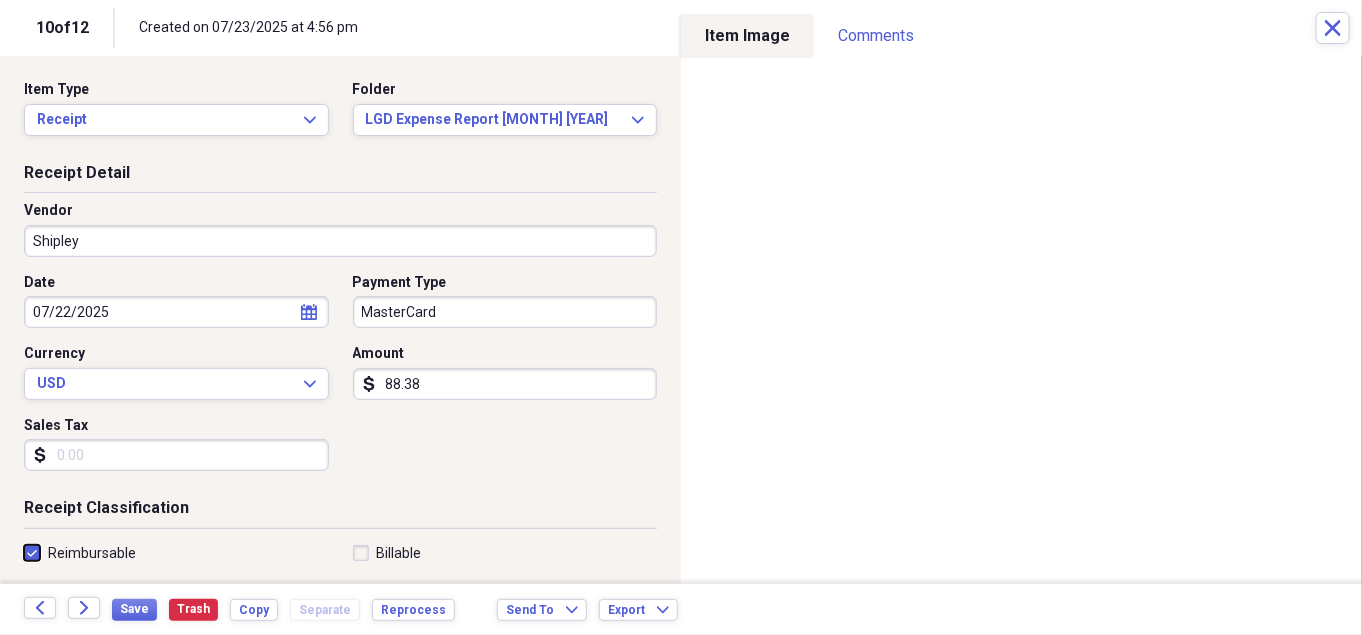 checkbox on "true" 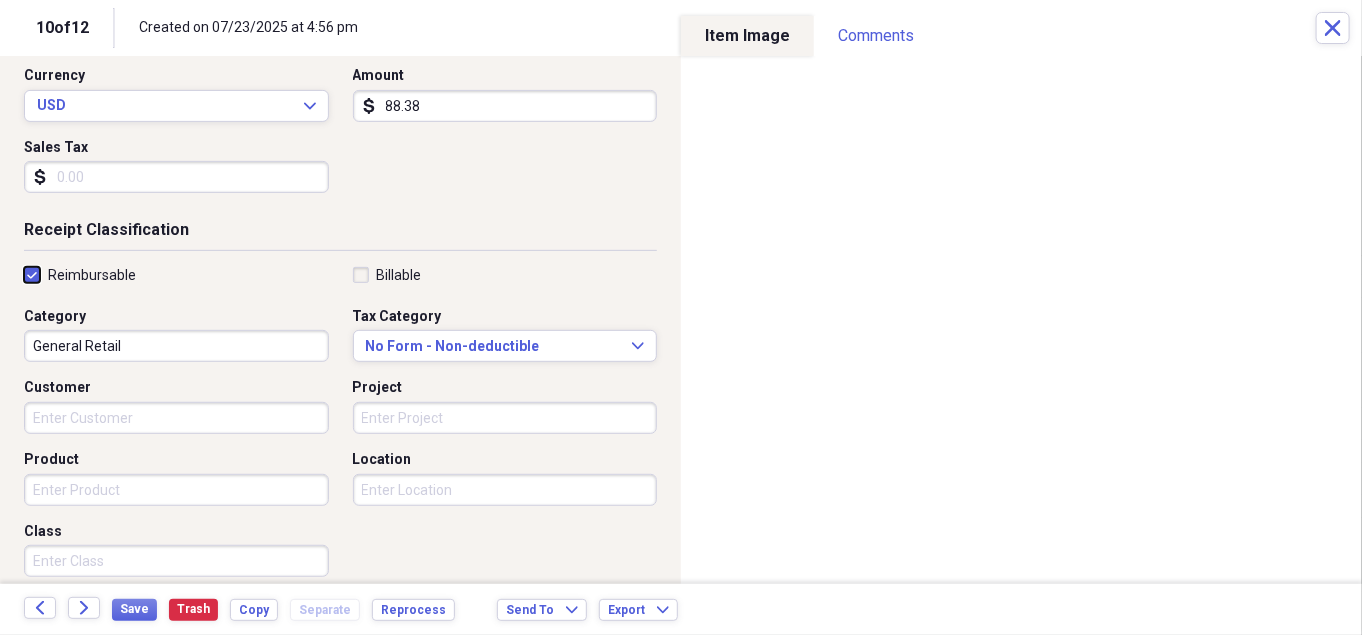 scroll, scrollTop: 280, scrollLeft: 0, axis: vertical 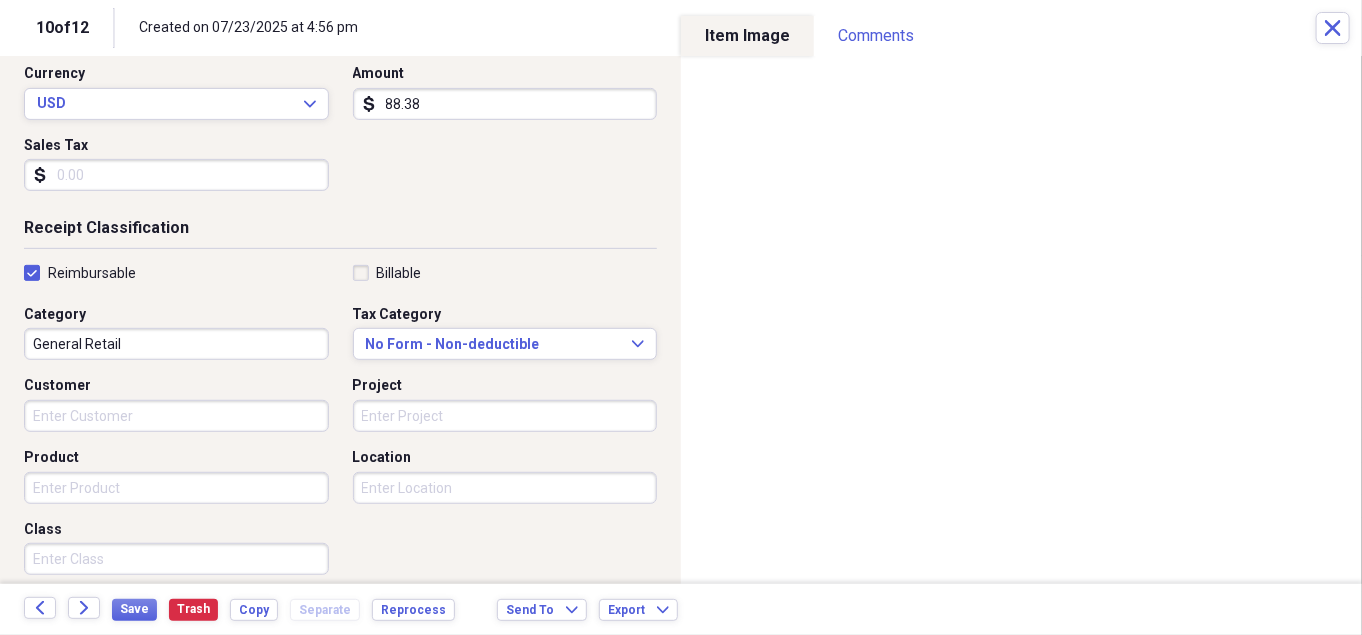 click on "General Retail" at bounding box center (176, 344) 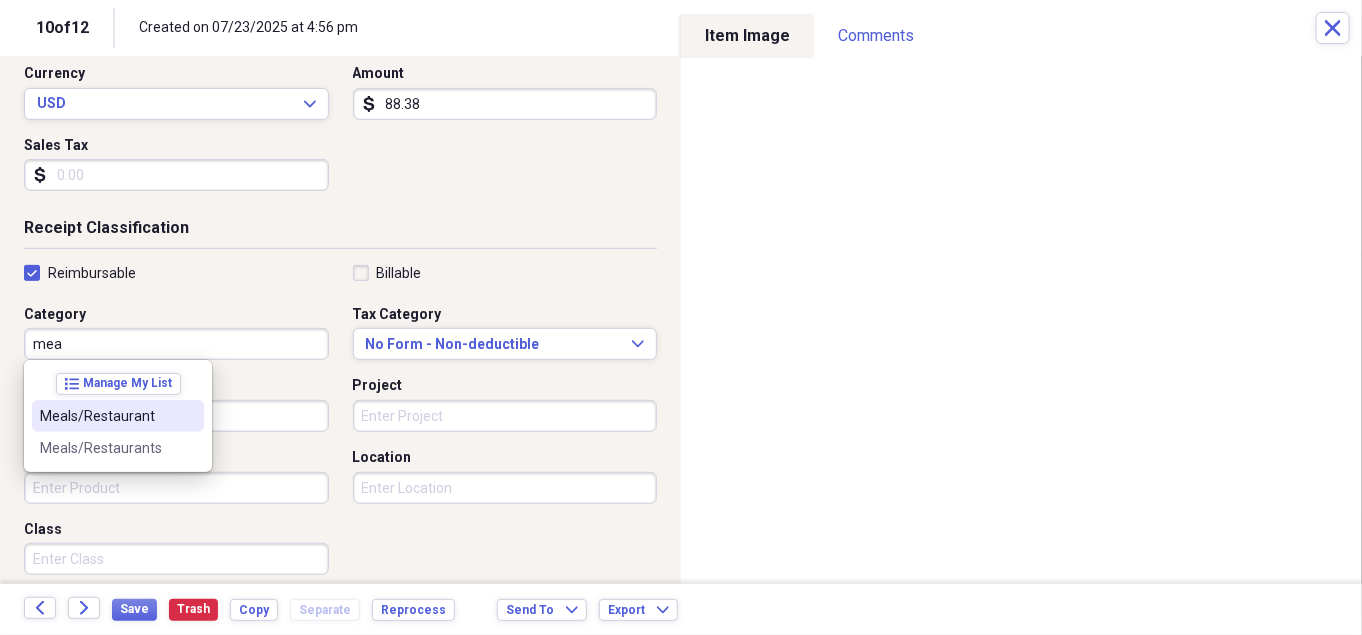 click on "Meals/Restaurant" at bounding box center [118, 416] 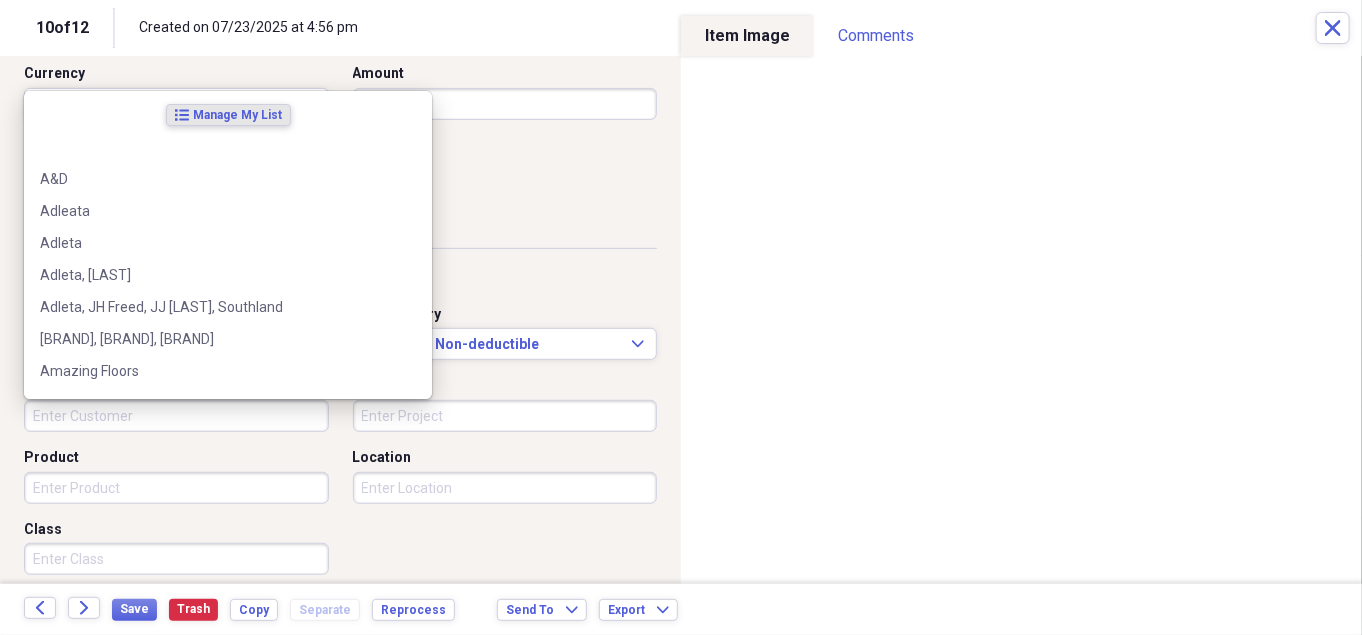 click on "Customer" at bounding box center (176, 416) 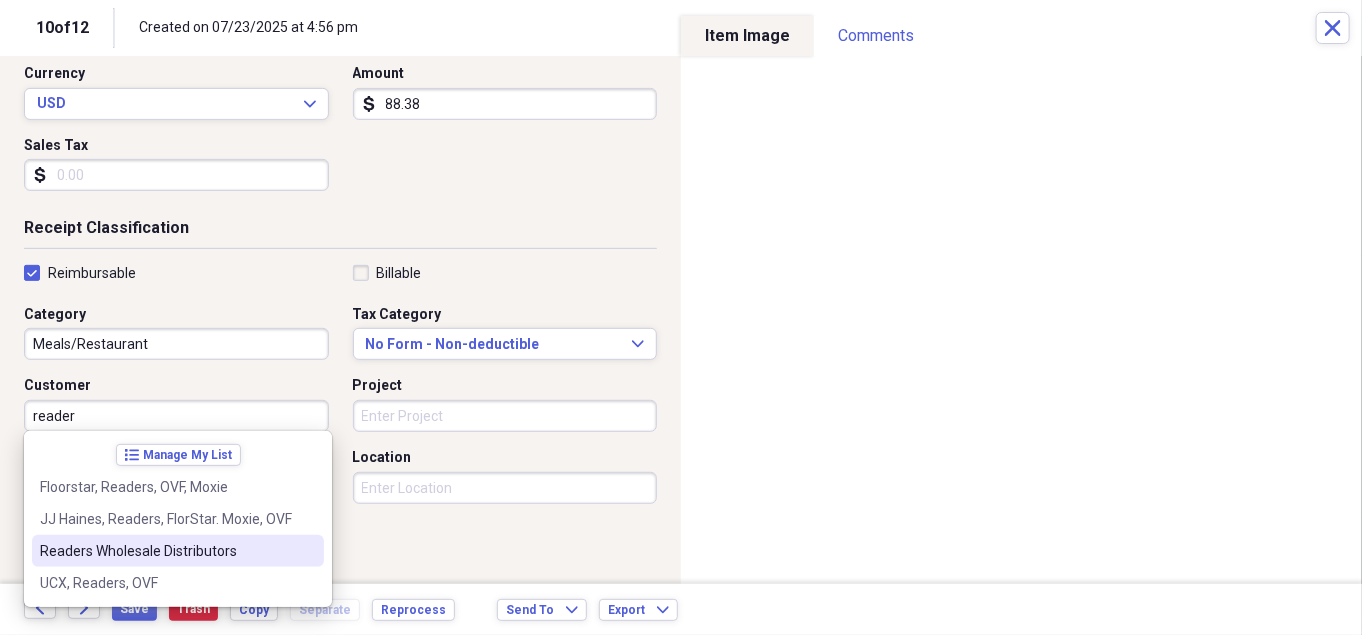 click on "Readers Wholesale Distributors" at bounding box center (166, 551) 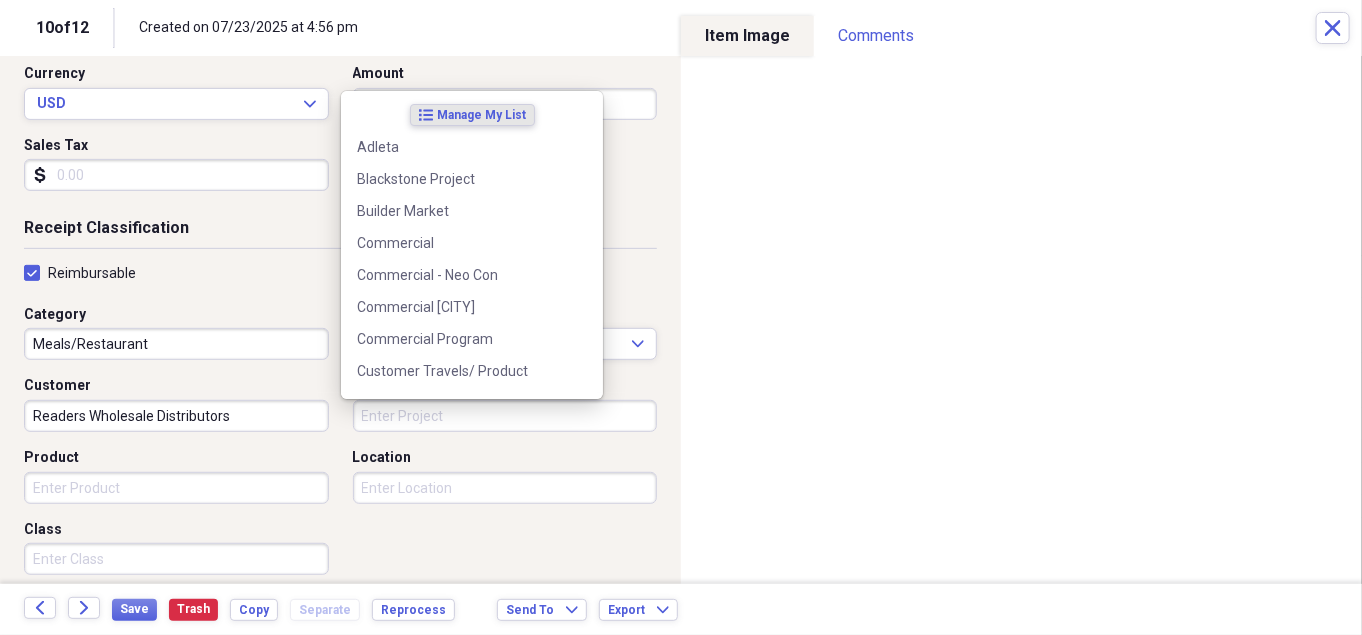 click on "Project" at bounding box center [505, 416] 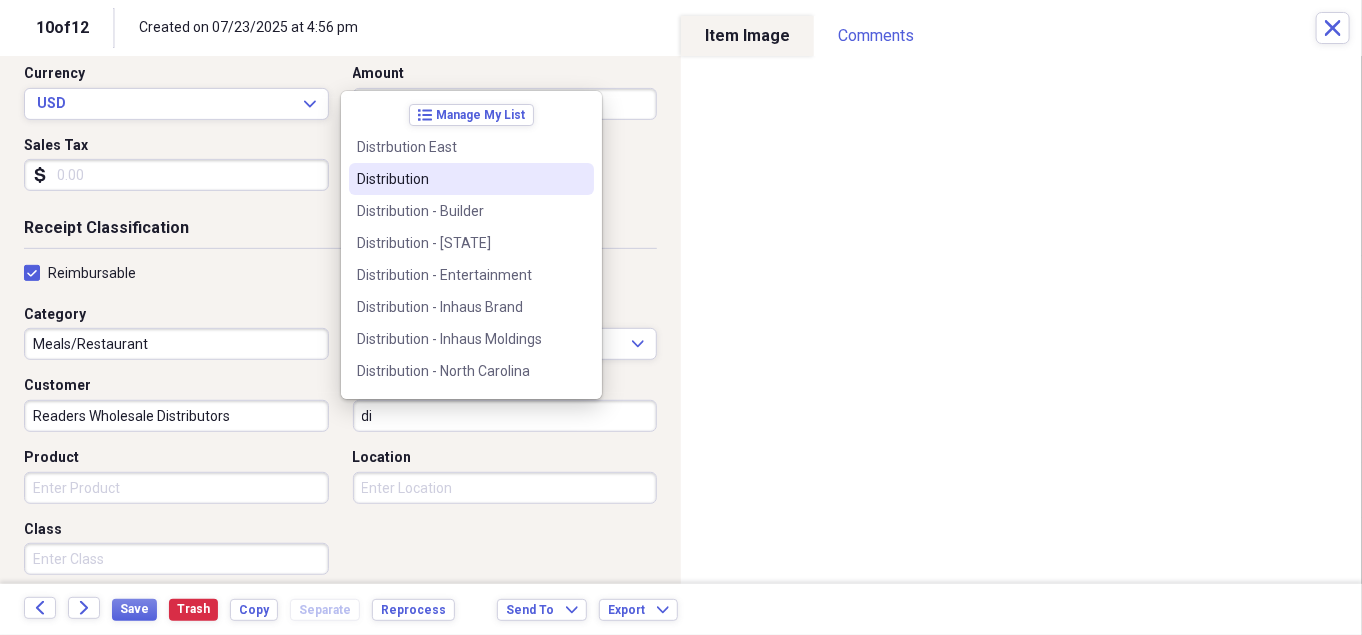 click on "Distribution" at bounding box center [471, 179] 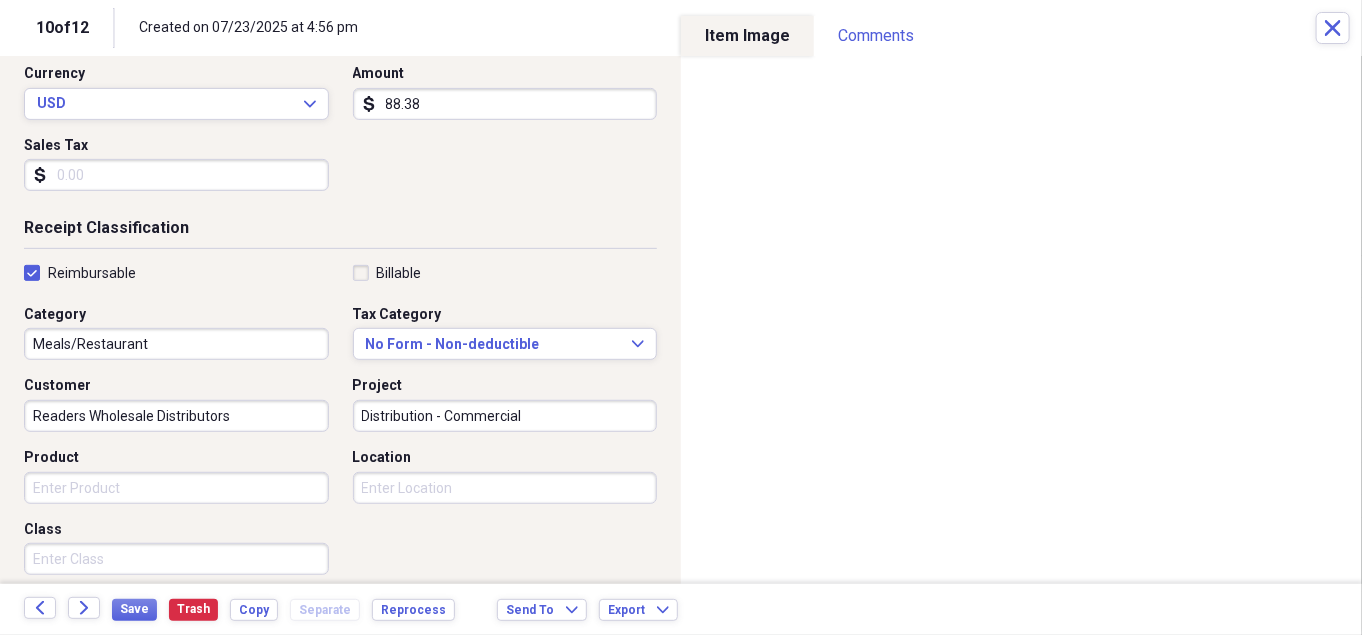 type on "Distribution - Commercial" 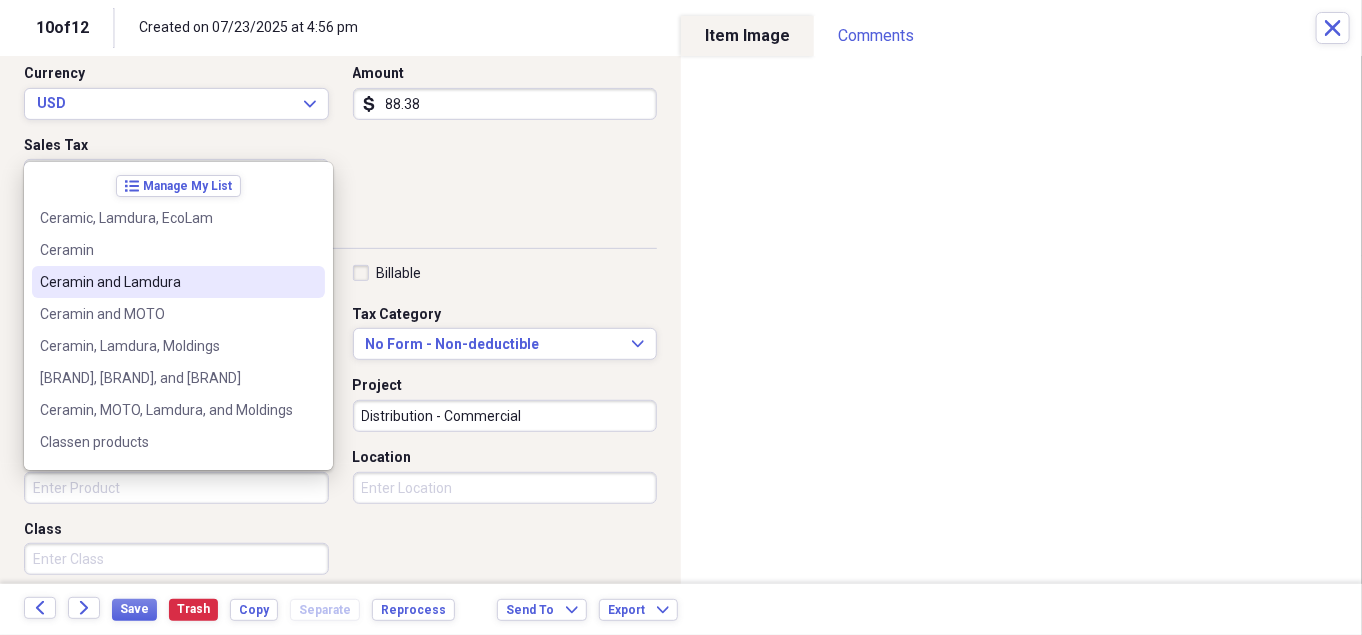 click on "Ceramin and Lamdura" at bounding box center (166, 282) 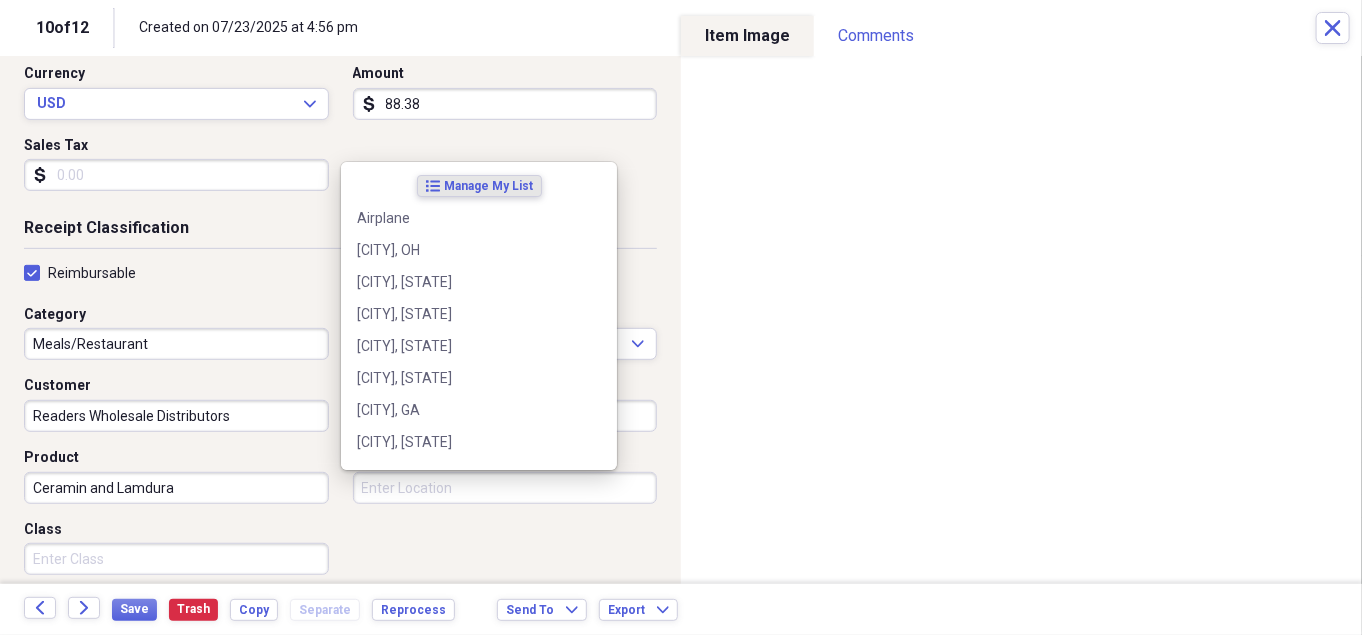click on "Location" at bounding box center [505, 488] 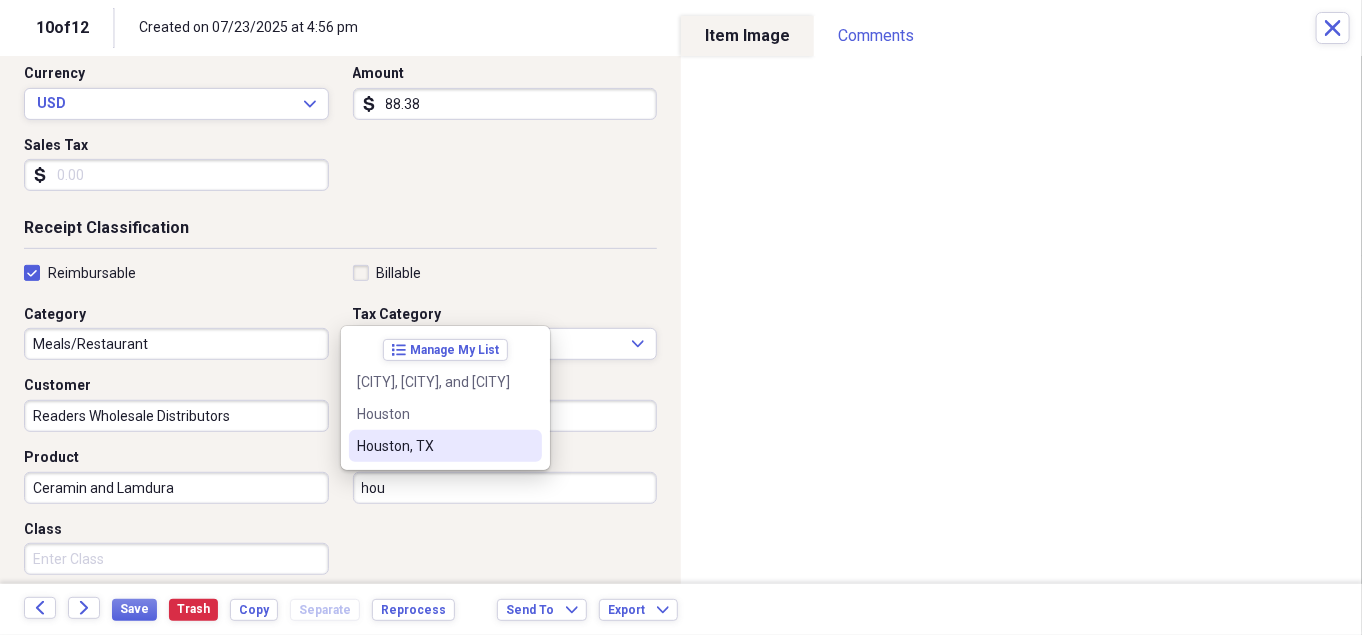 click on "Houston, TX" at bounding box center (433, 446) 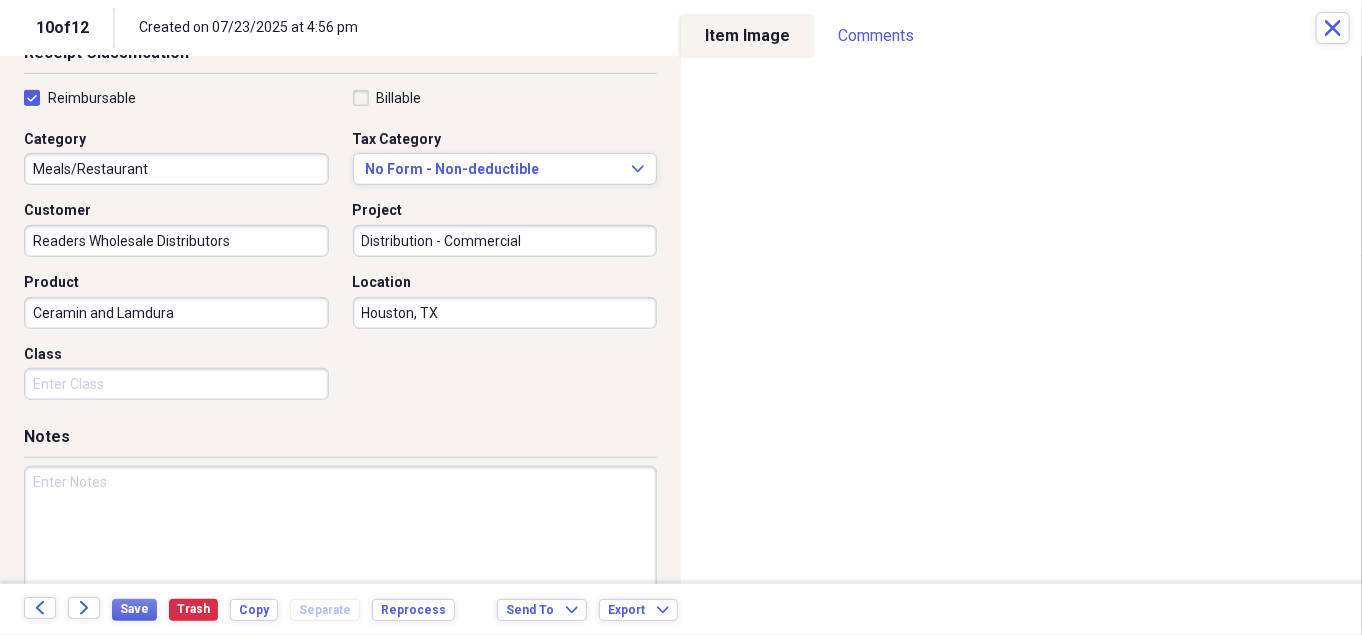 scroll, scrollTop: 471, scrollLeft: 0, axis: vertical 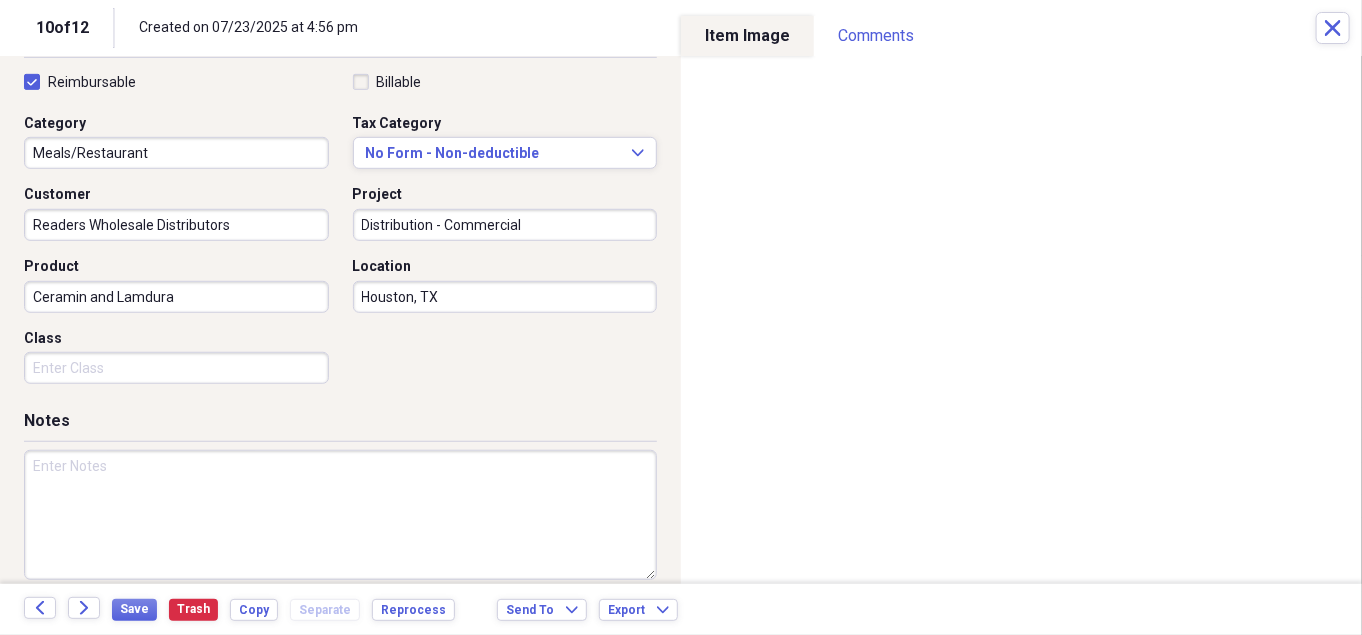click at bounding box center (340, 515) 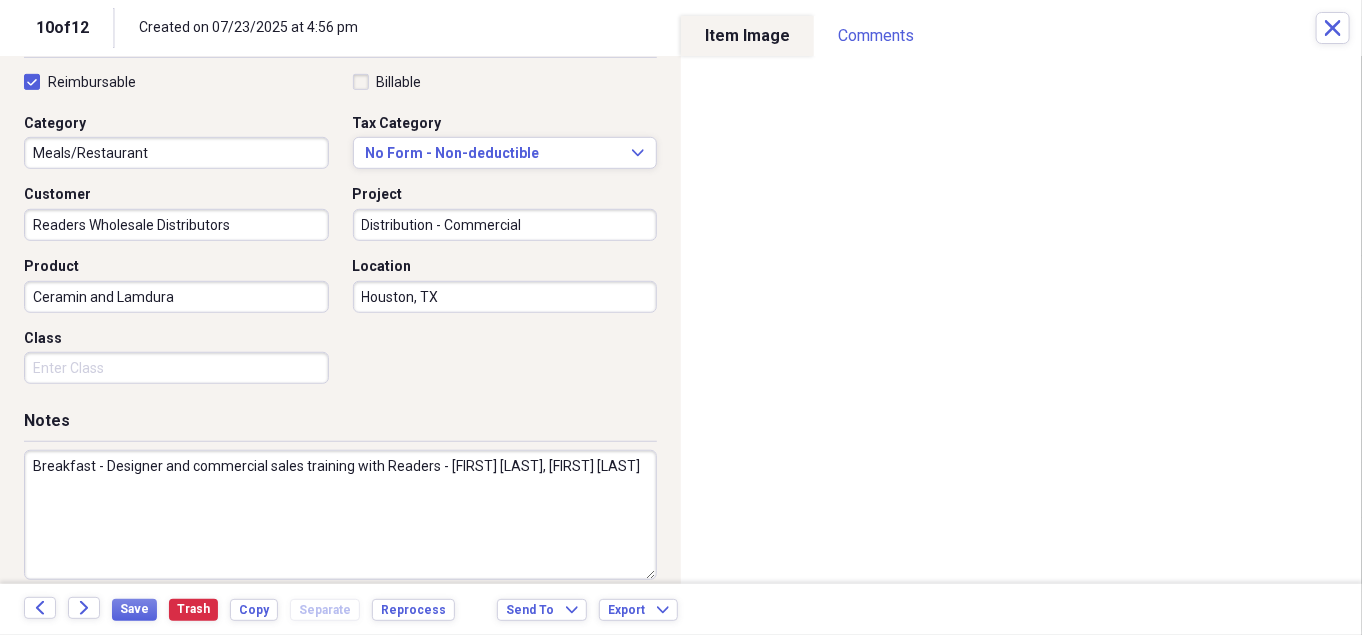 drag, startPoint x: 382, startPoint y: 459, endPoint x: 424, endPoint y: 474, distance: 44.598206 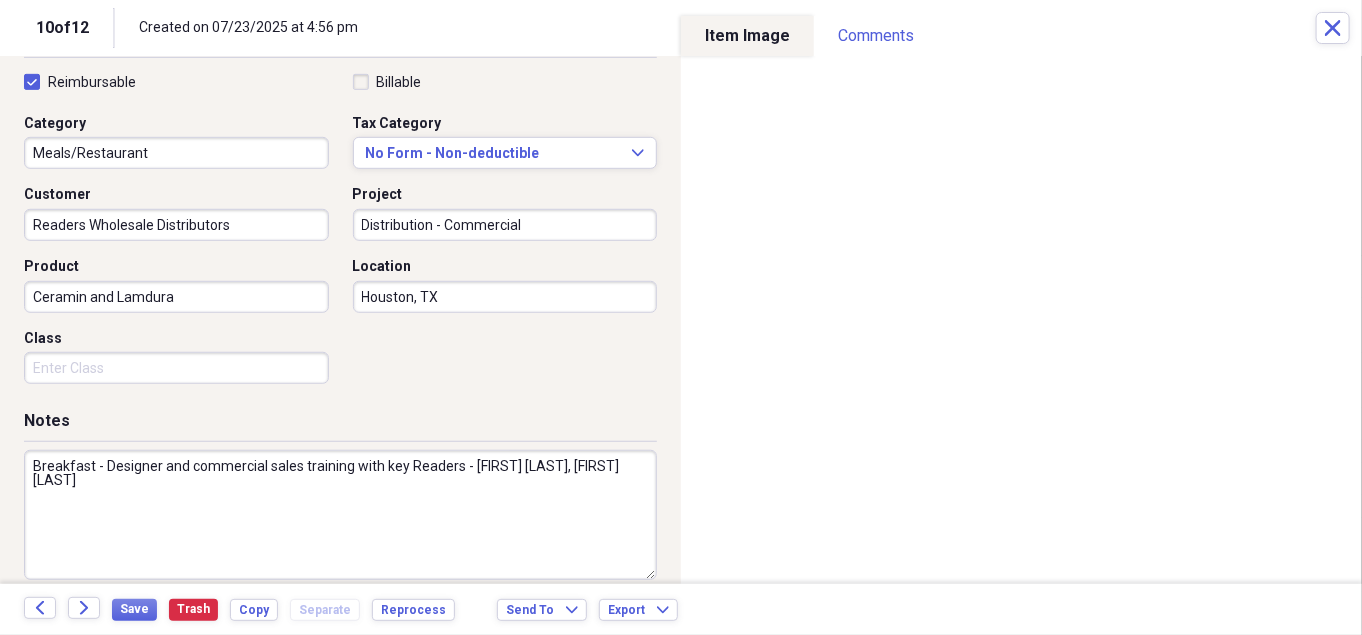scroll, scrollTop: 490, scrollLeft: 0, axis: vertical 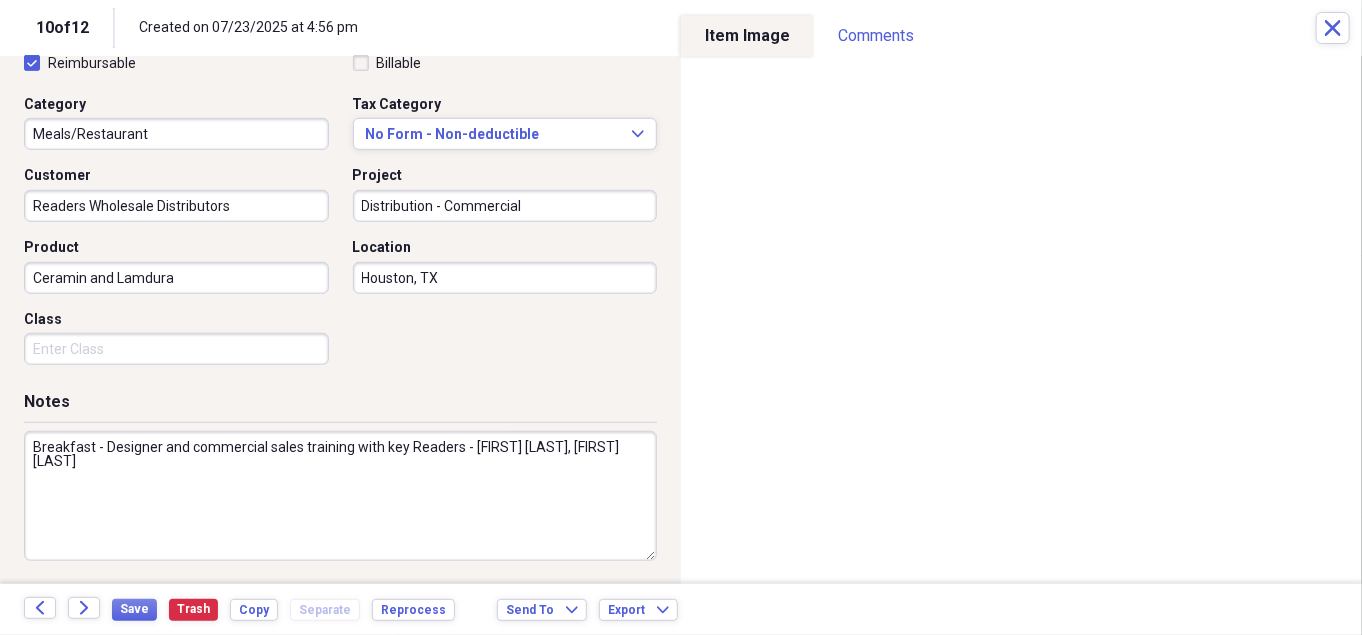click on "Breakfast - Designer and commercial sales training with key Readers - [FIRST] [LAST], [FIRST] [LAST]" at bounding box center [340, 496] 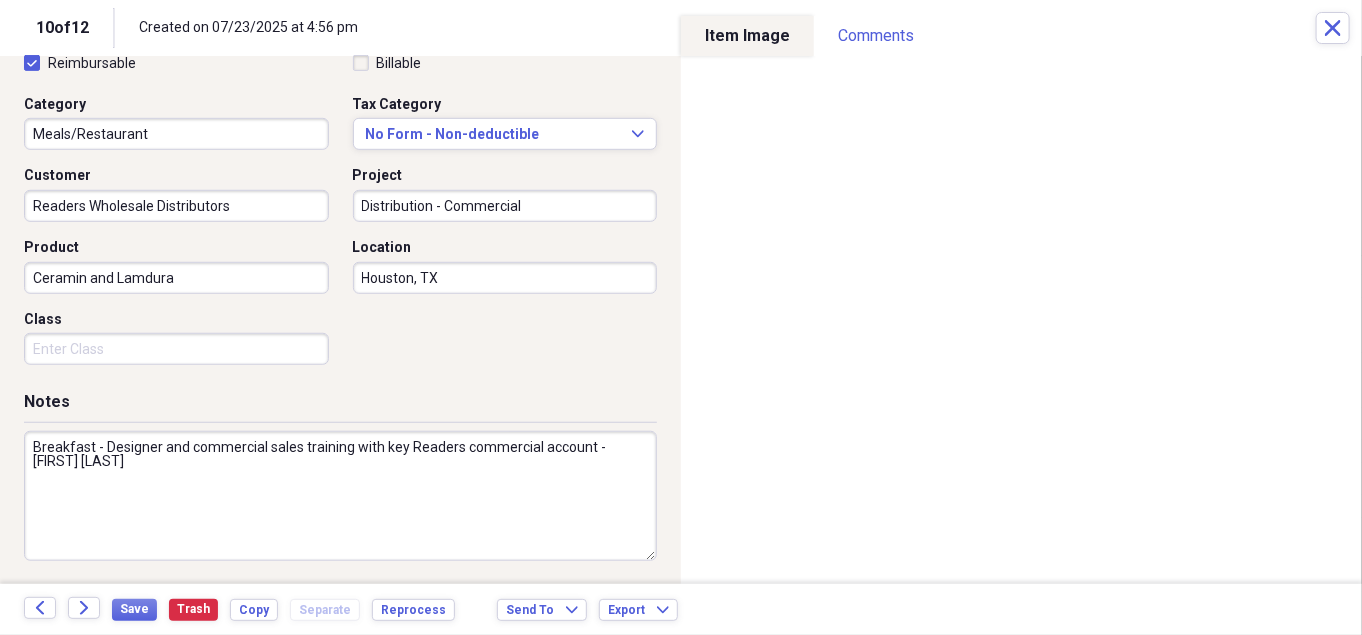 click on "Breakfast - Designer and commercial sales training with key Readers commercial account - [FIRST] [LAST]" at bounding box center (340, 496) 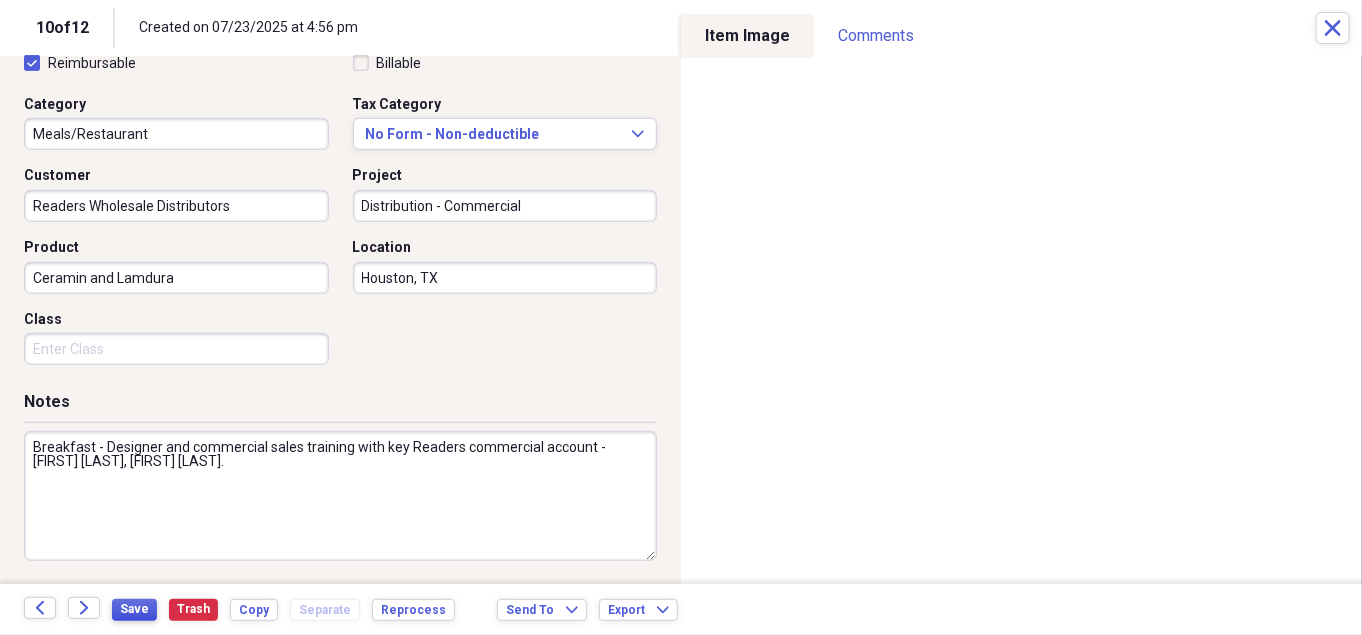 type on "Breakfast - Designer and commercial sales training with key Readers commercial account - [FIRST] [LAST], [FIRST] [LAST]." 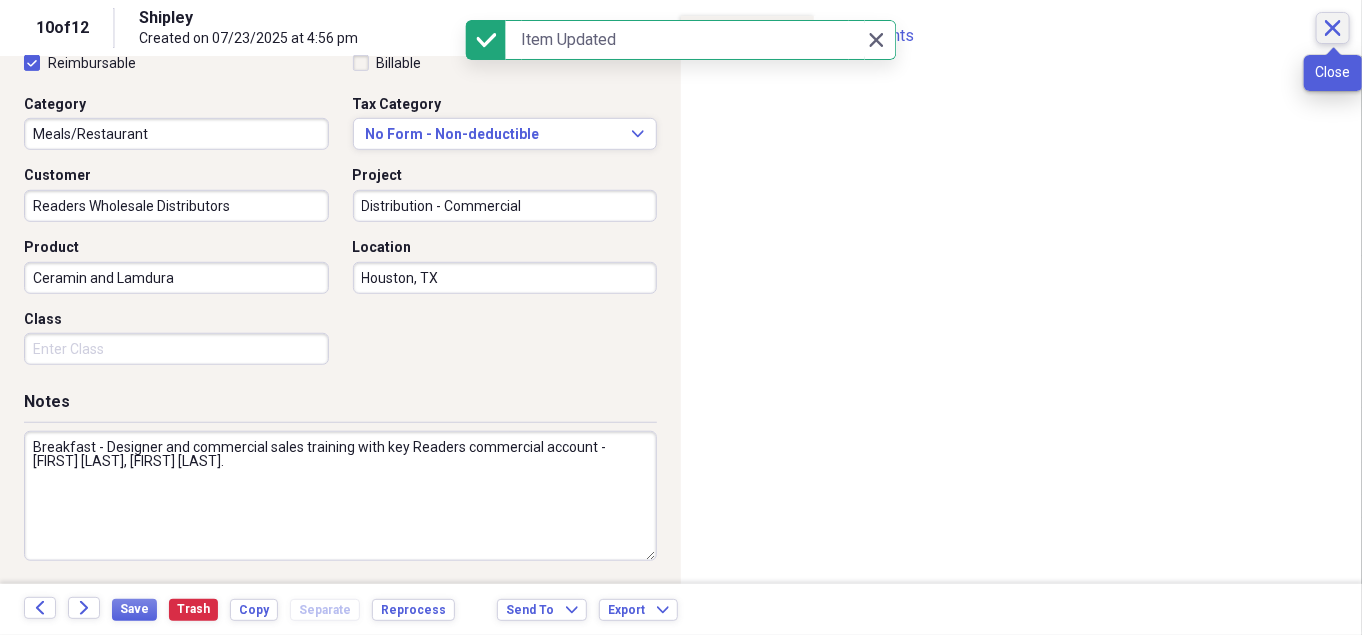 click on "Close" 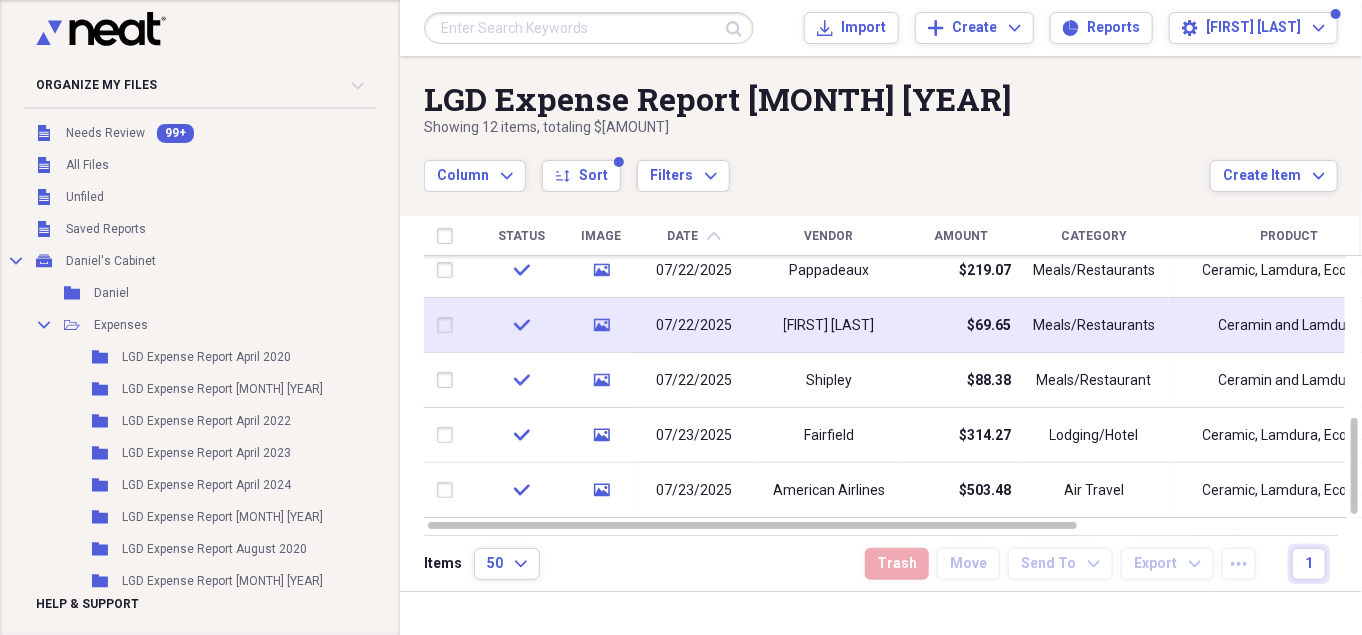 click on "Meals/Restaurants" at bounding box center [1094, 326] 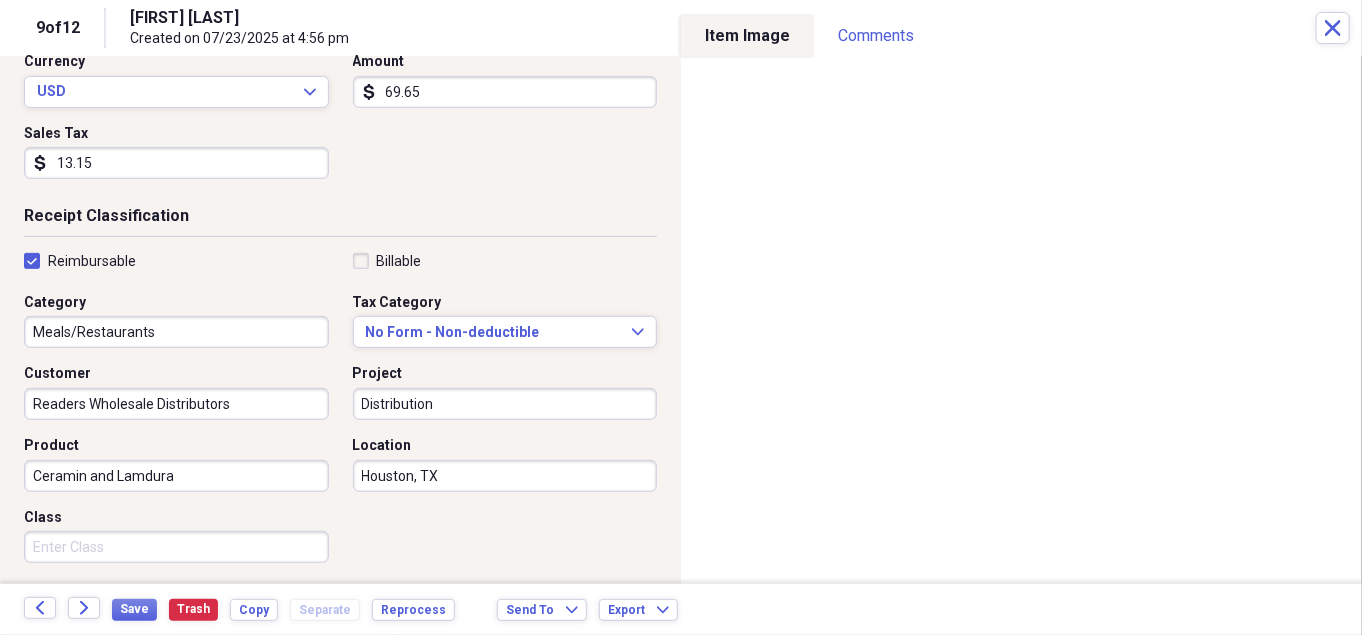 scroll, scrollTop: 302, scrollLeft: 0, axis: vertical 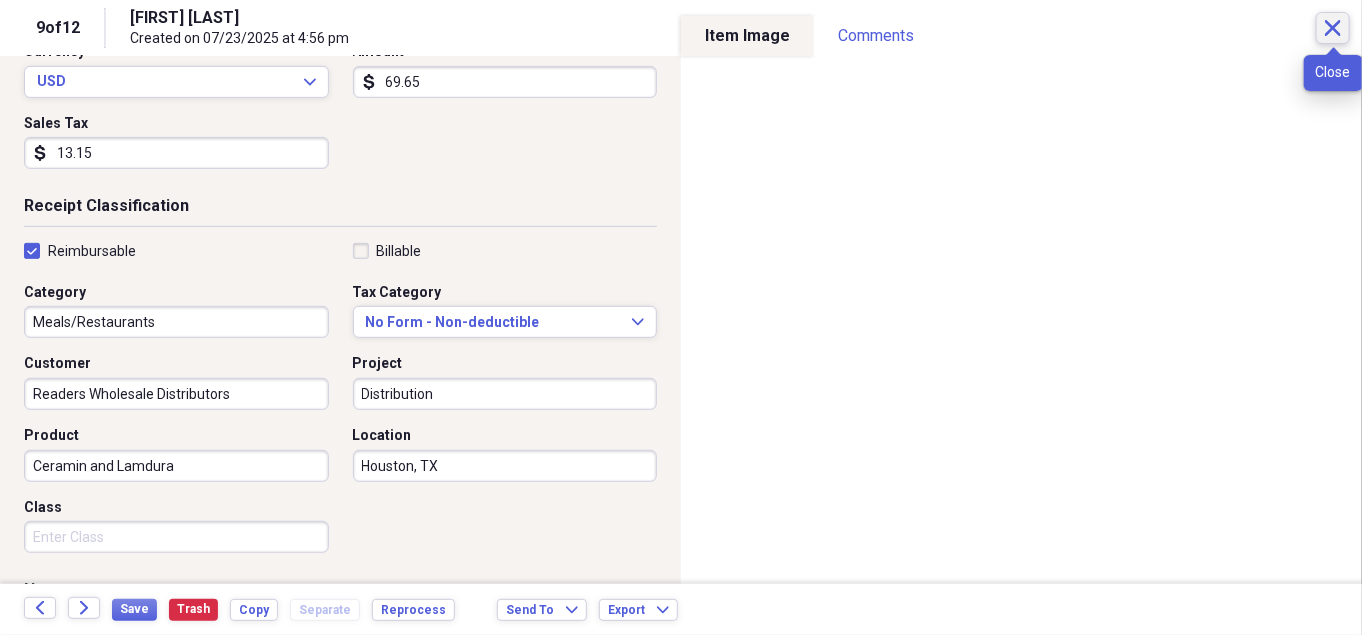 click 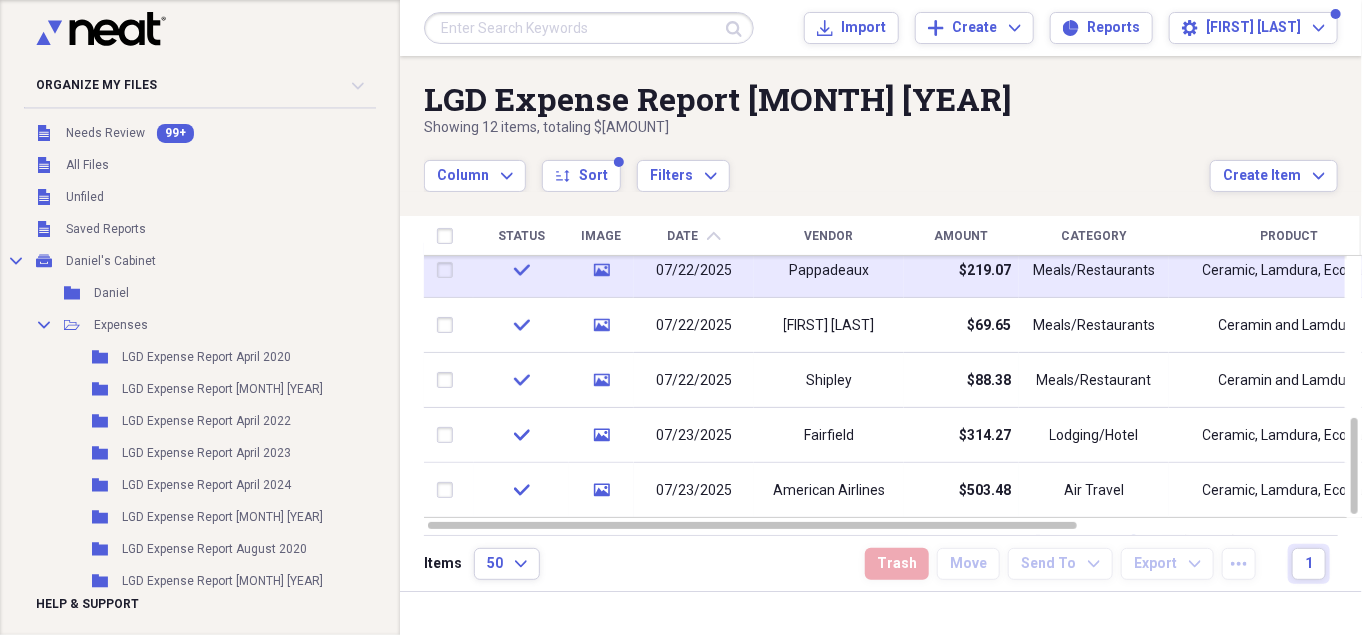 click on "$219.07" at bounding box center (985, 271) 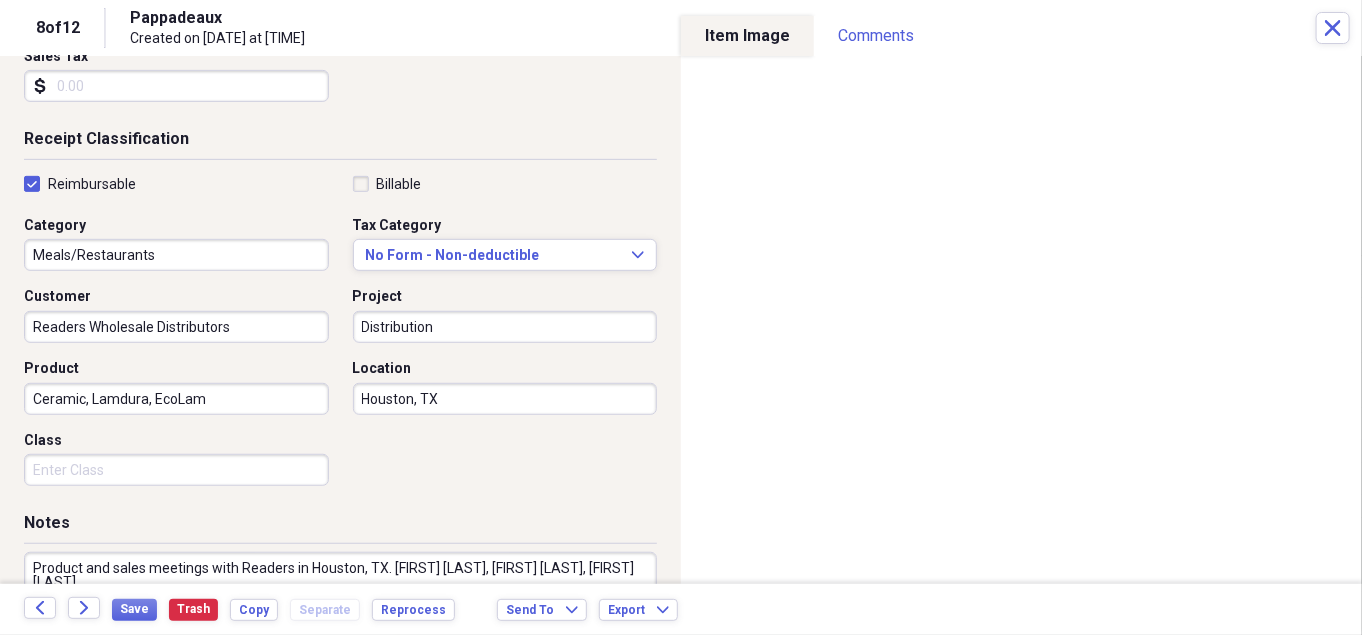 scroll, scrollTop: 490, scrollLeft: 0, axis: vertical 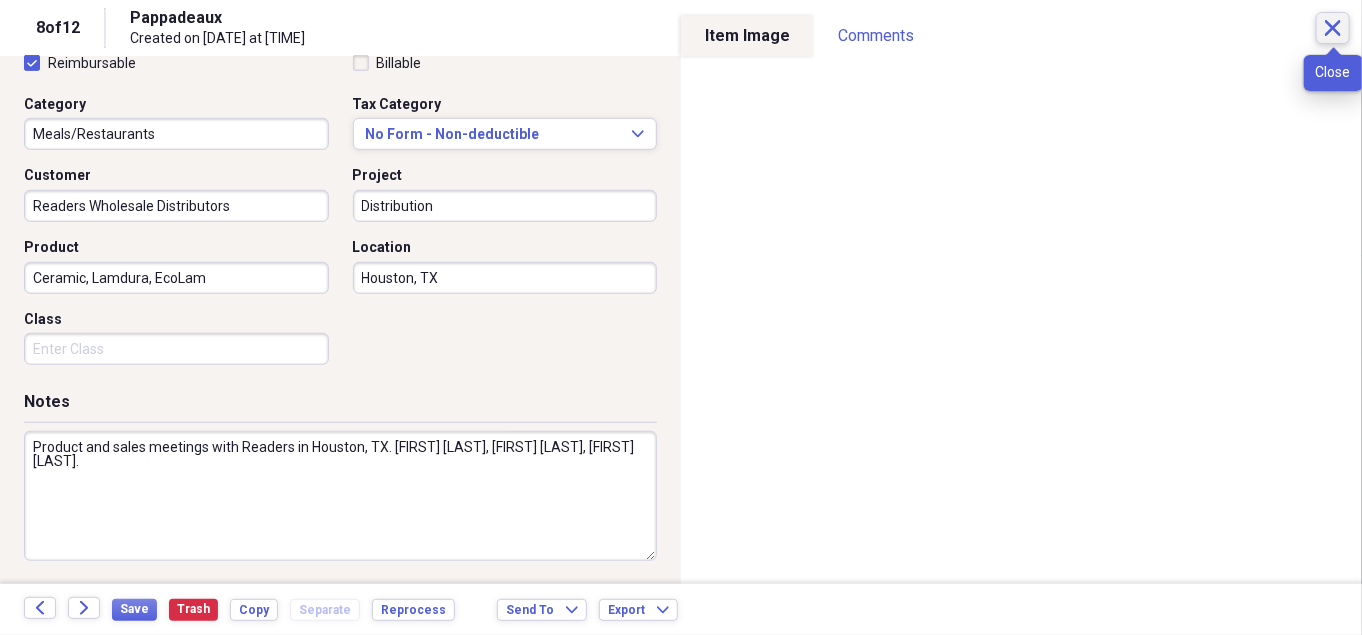 click on "Close" 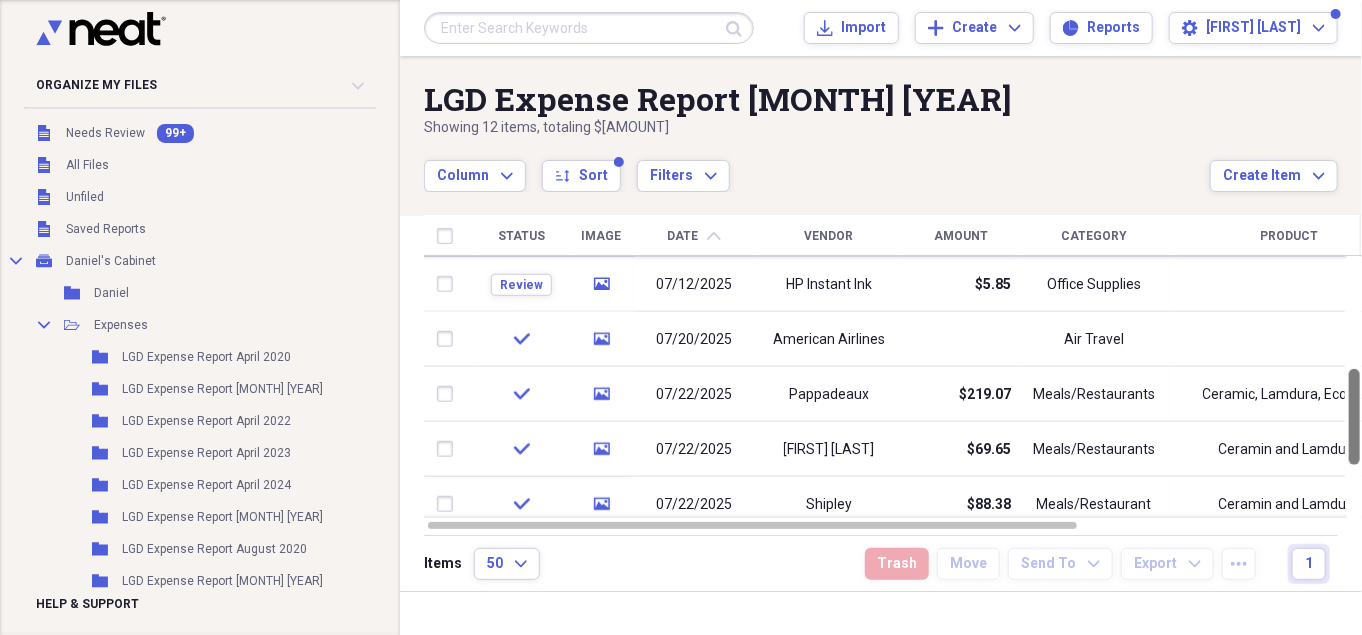 drag, startPoint x: 1360, startPoint y: 436, endPoint x: 1360, endPoint y: 381, distance: 55 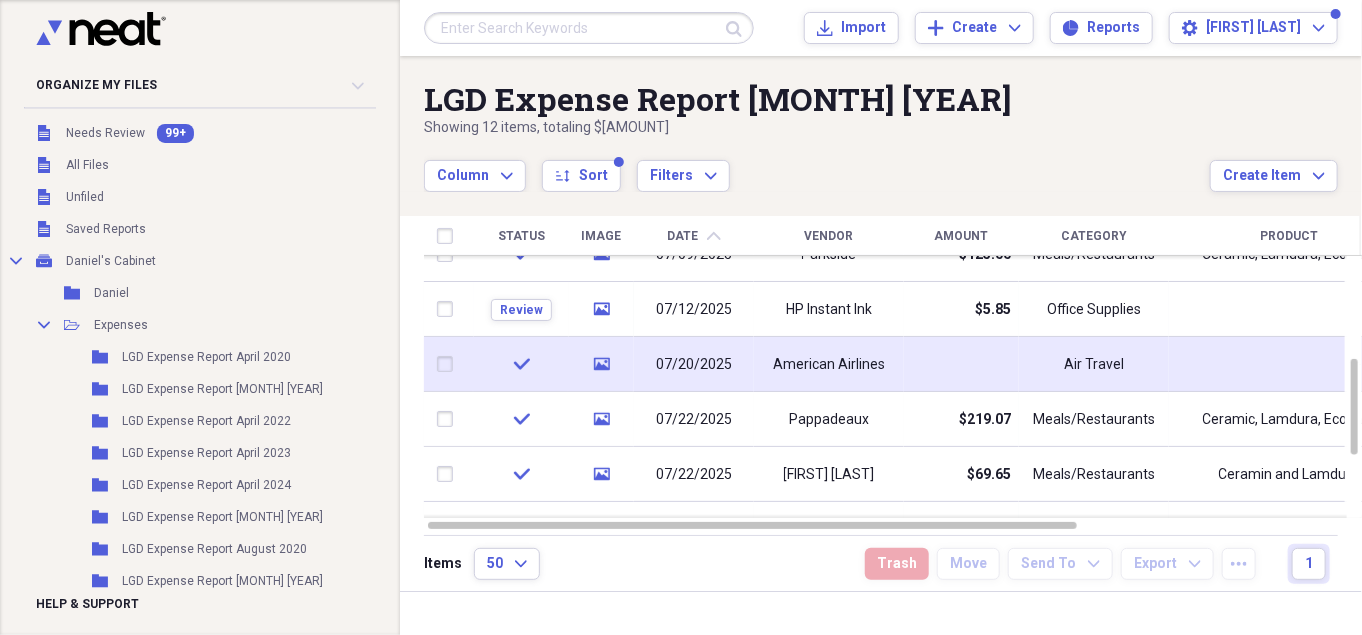 click on "Air Travel" at bounding box center [1094, 365] 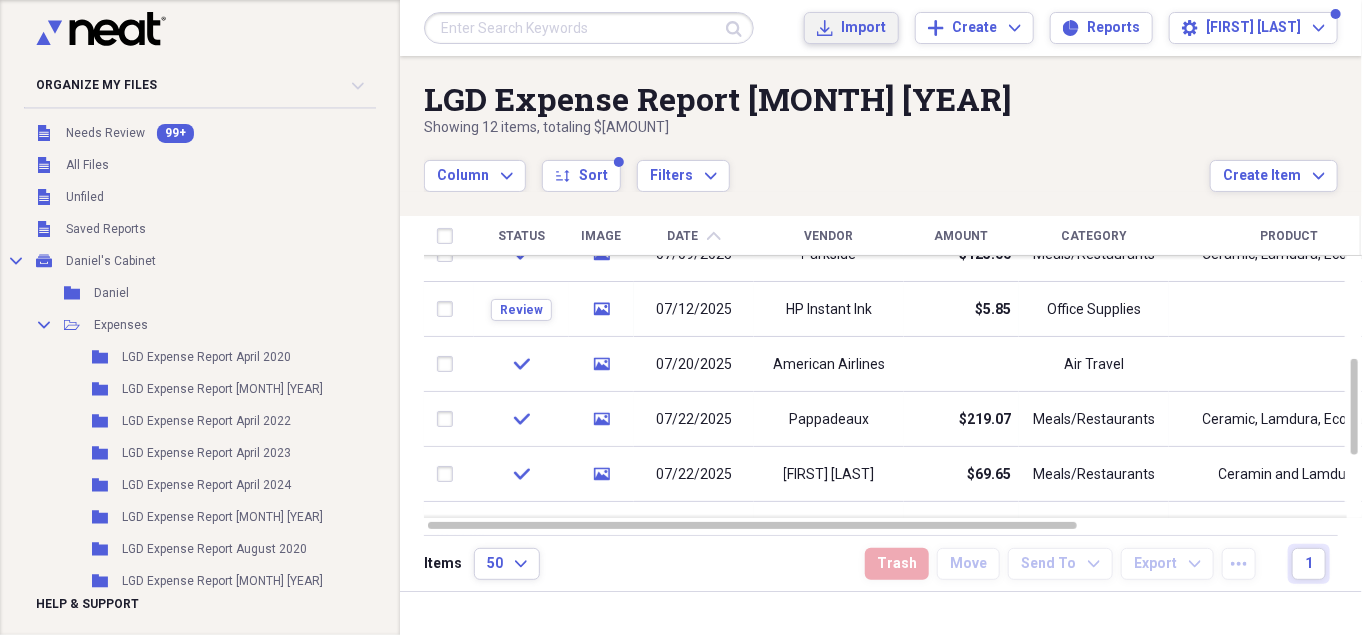 click on "Import Import" at bounding box center [851, 28] 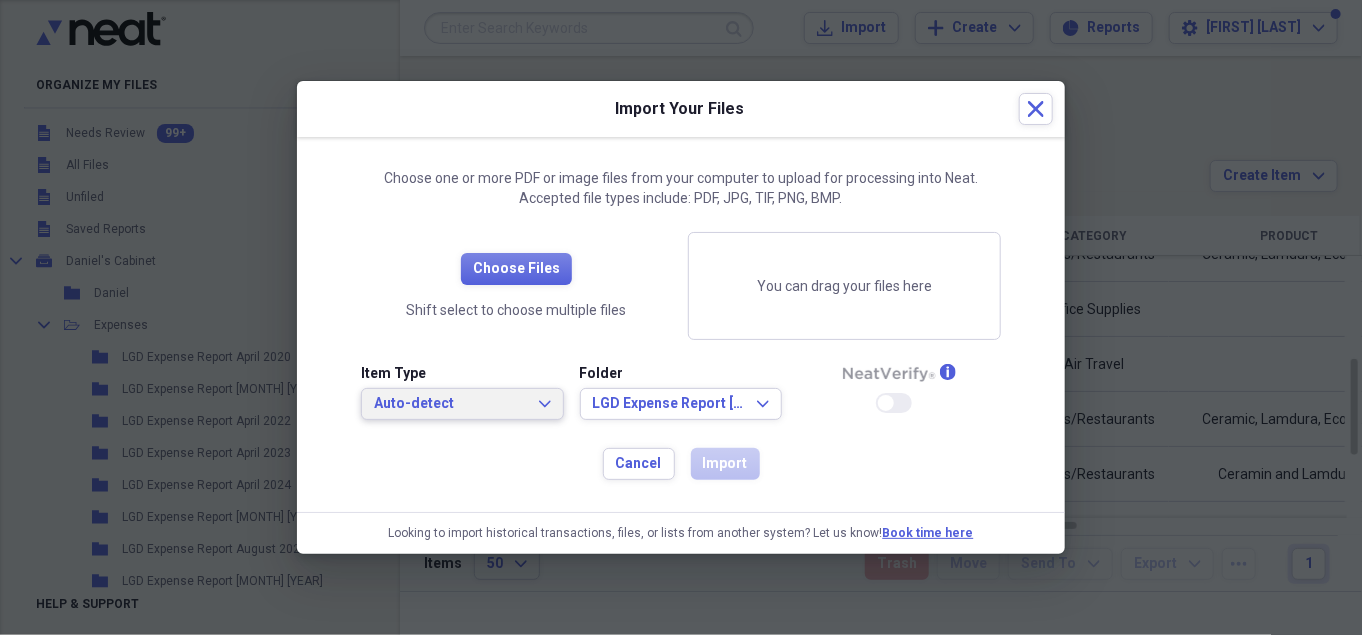 click on "Auto-detect Expand" at bounding box center [462, 404] 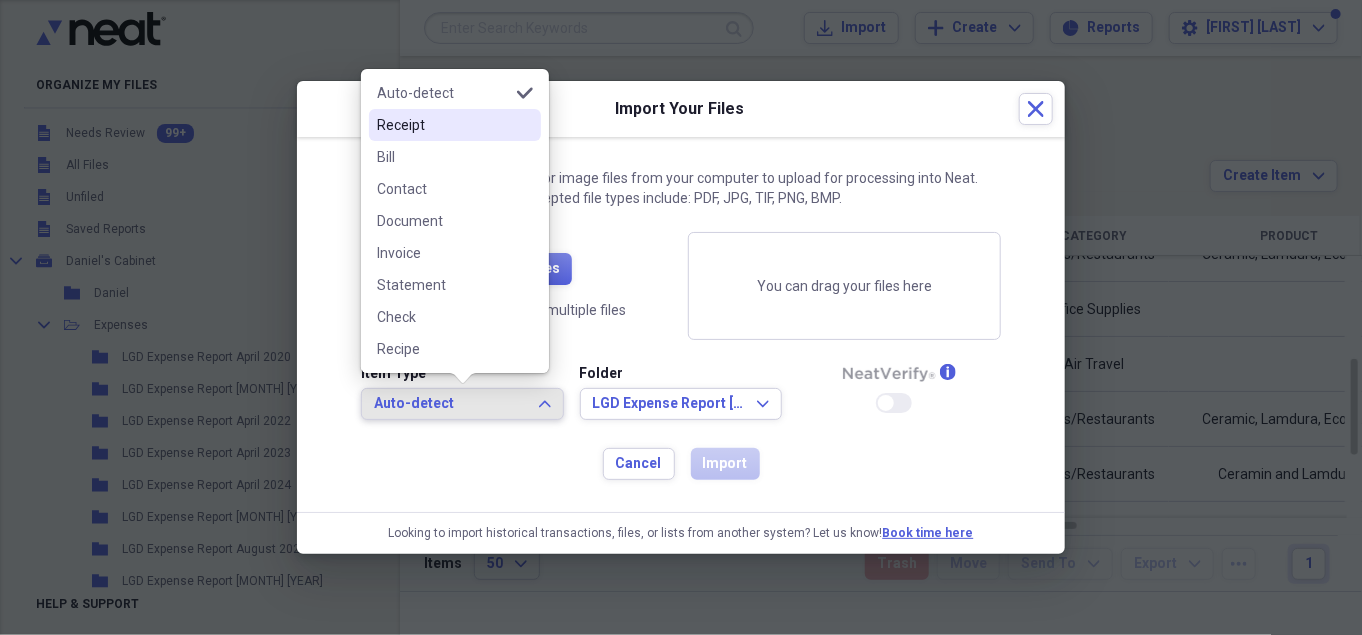 click on "Receipt" at bounding box center [443, 125] 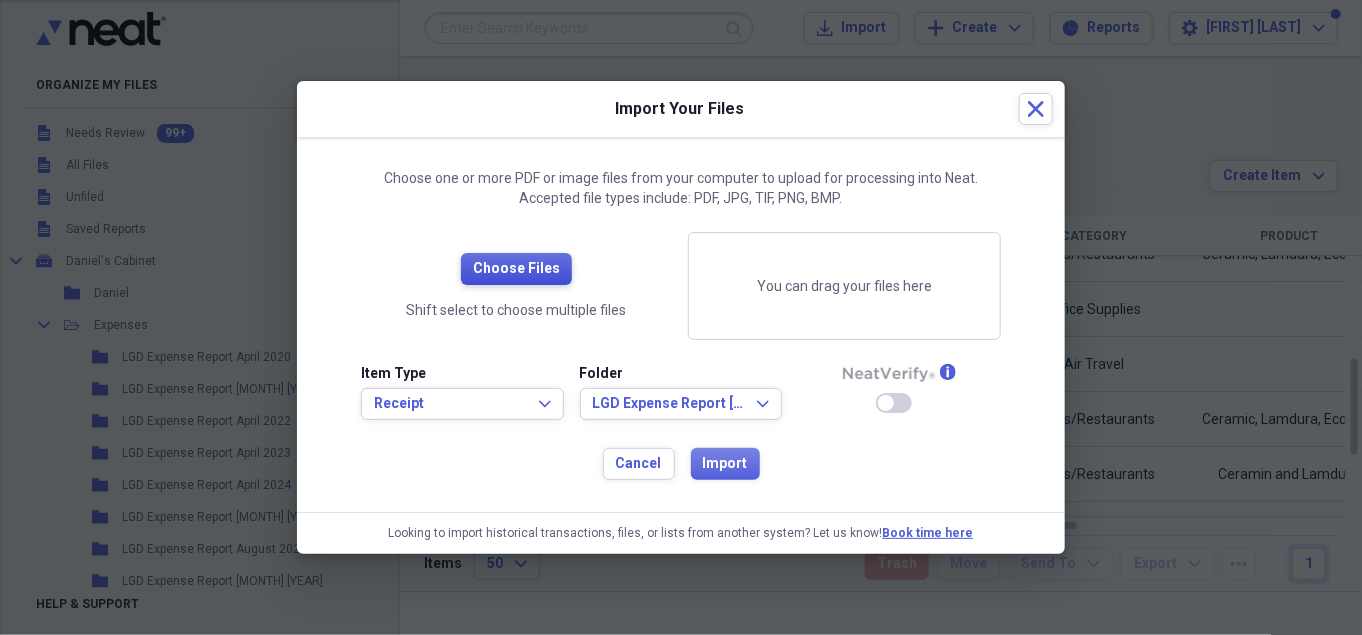 click on "Choose Files" at bounding box center (516, 269) 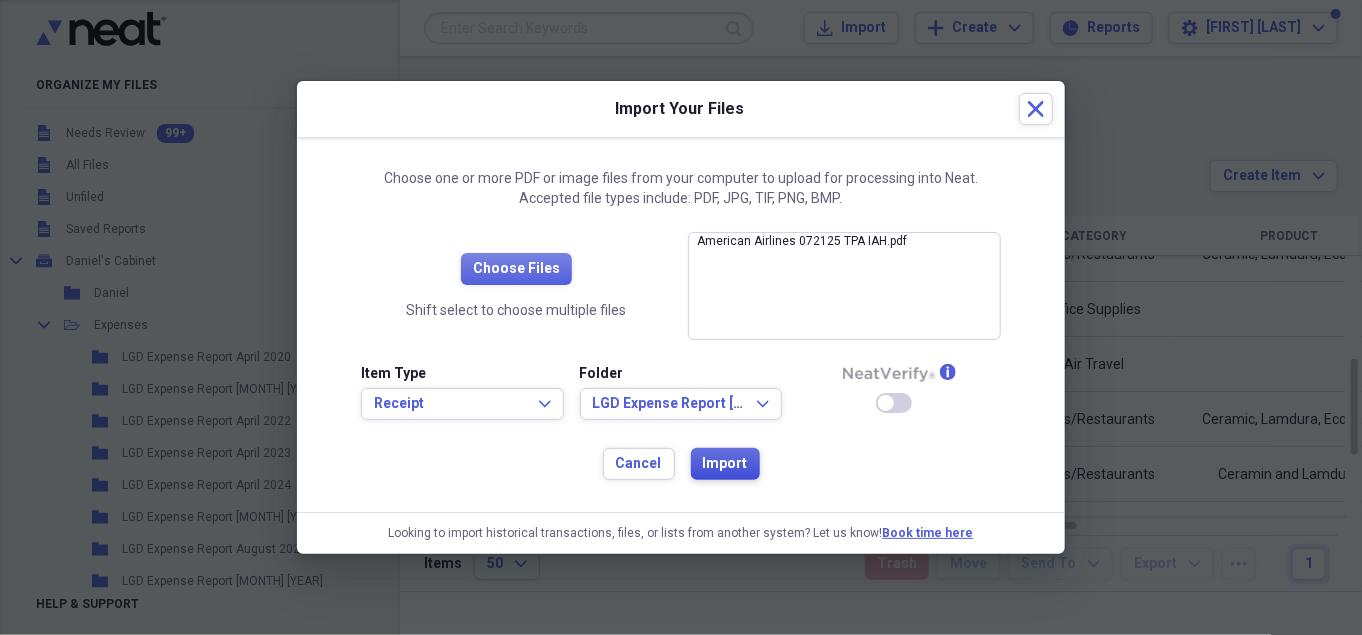 click on "Import" at bounding box center (725, 464) 